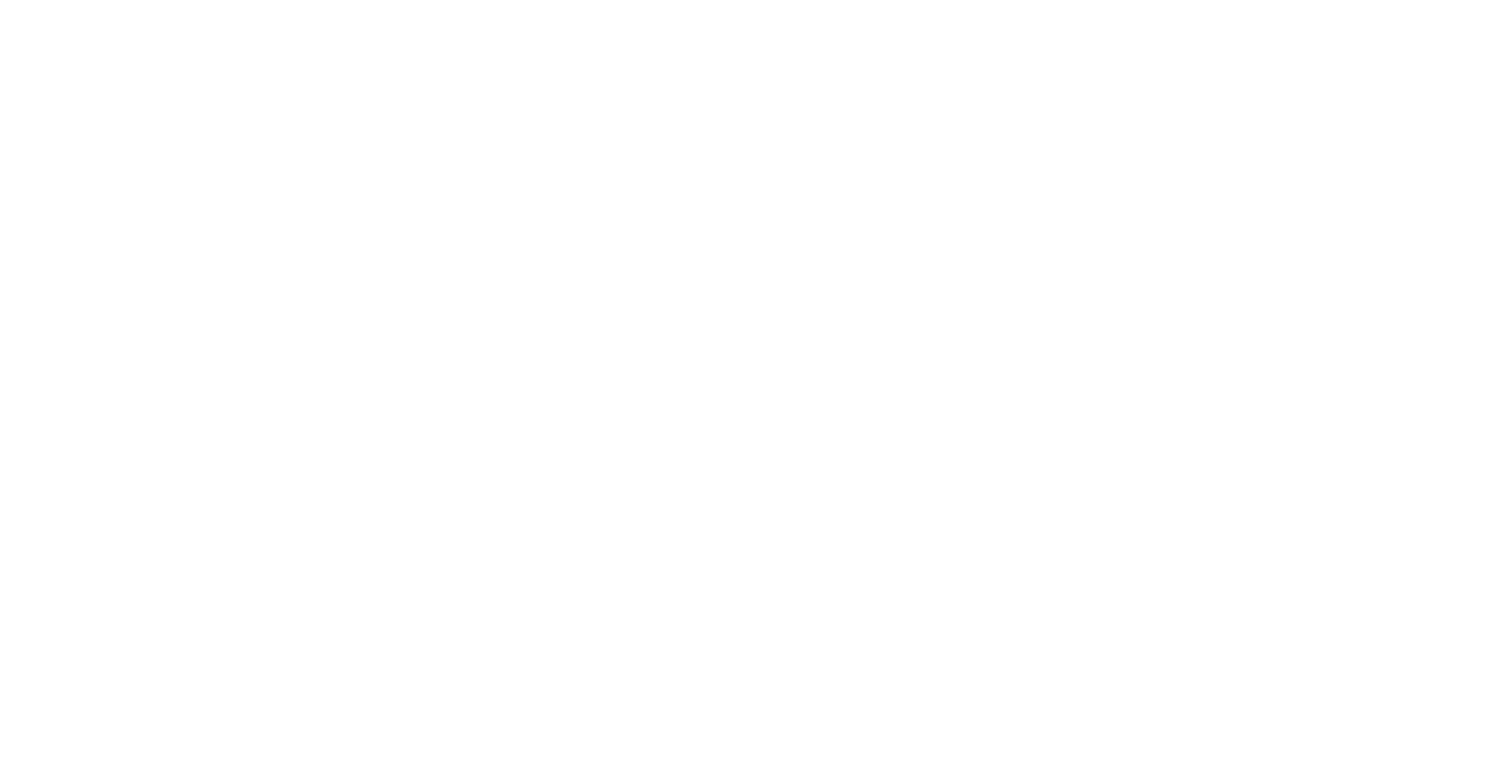 scroll, scrollTop: 0, scrollLeft: 0, axis: both 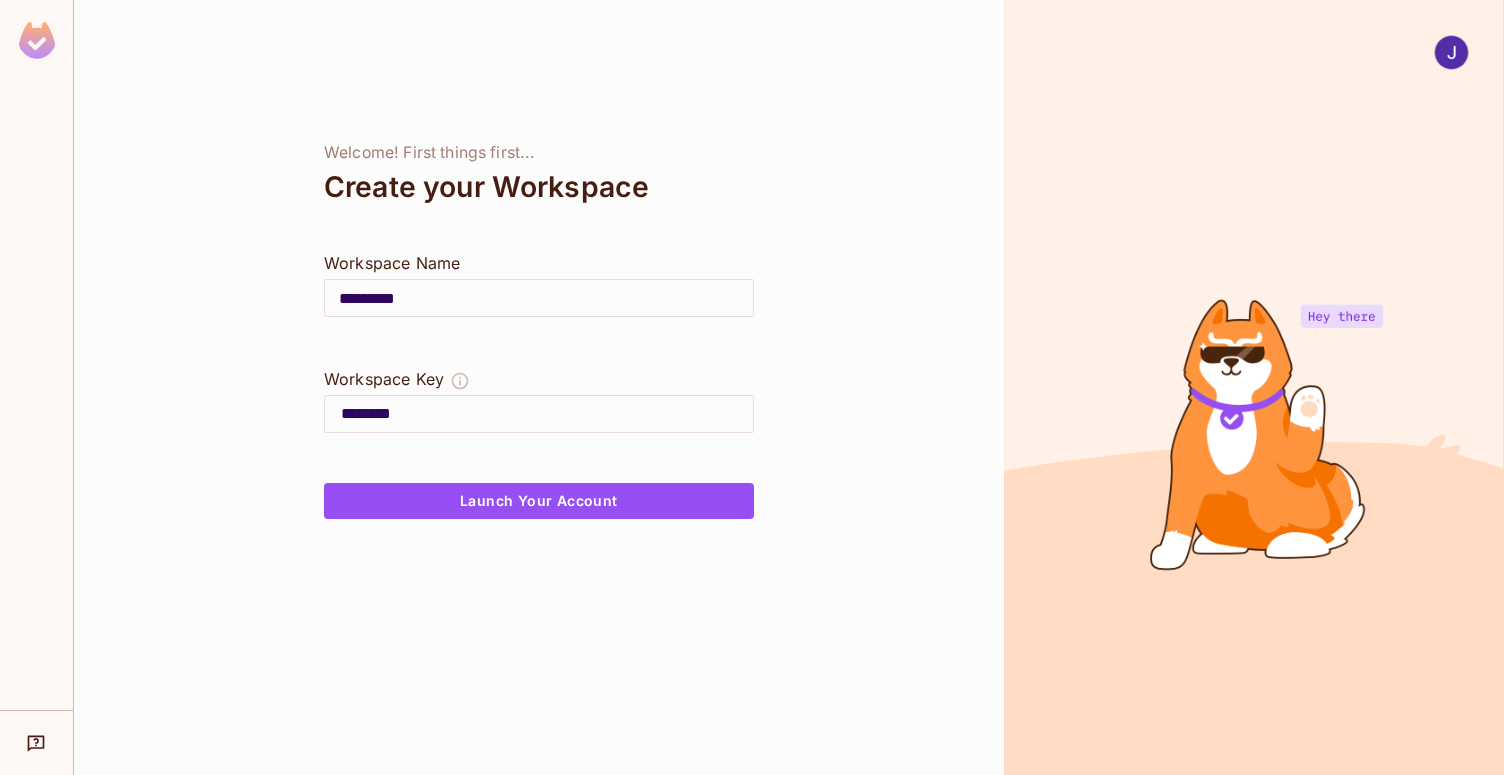 click on "*********" at bounding box center (539, 298) 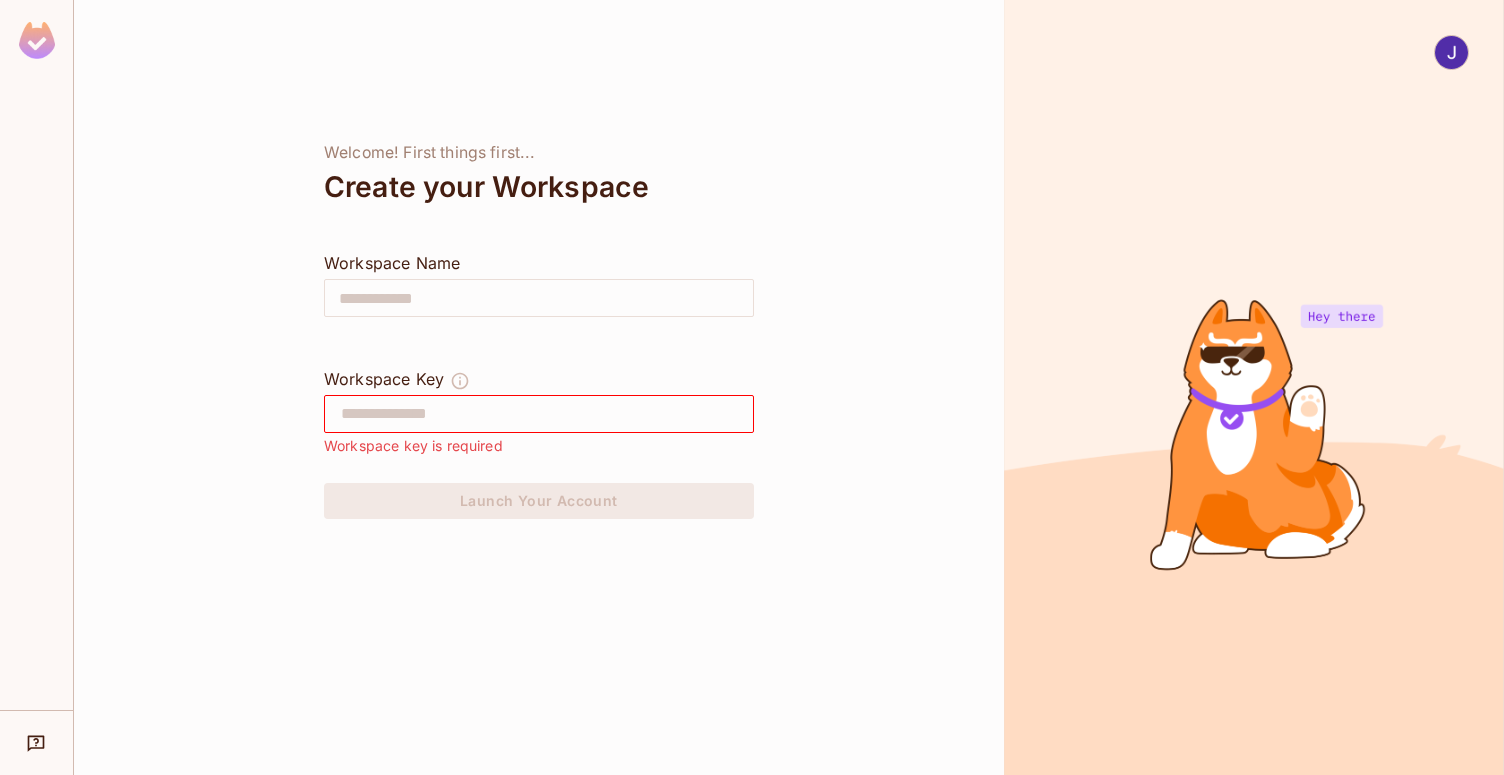 type on "*" 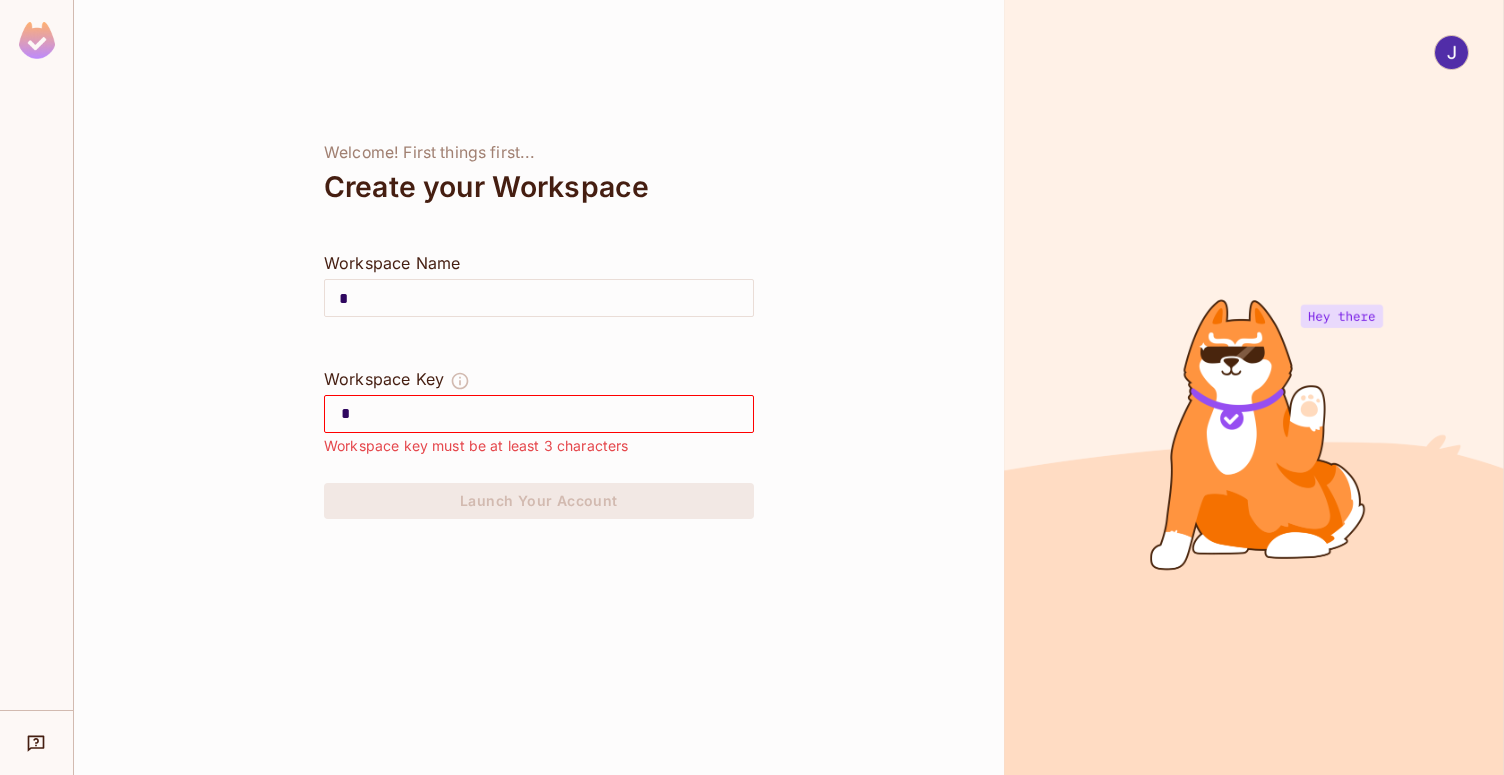 type on "**" 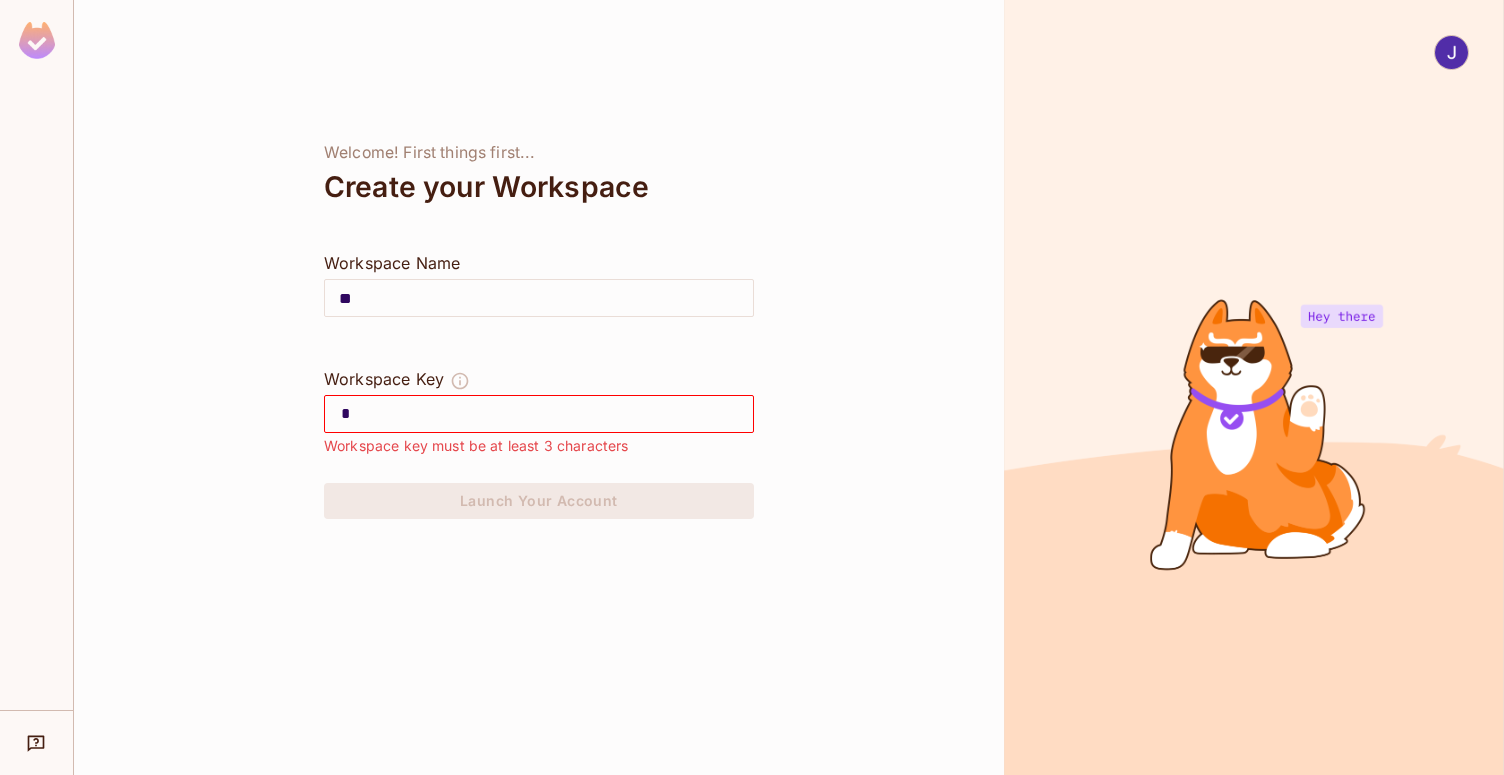 type on "**" 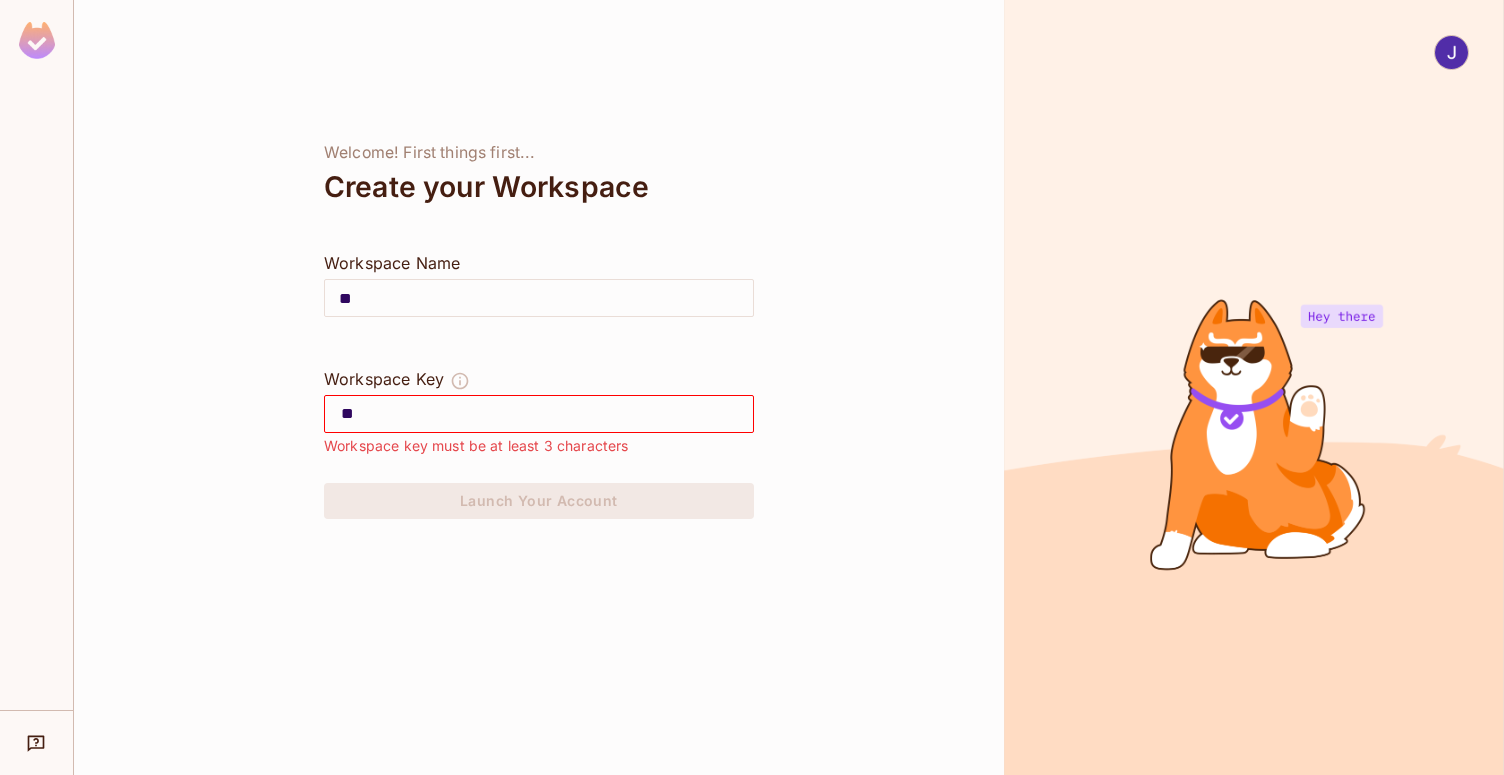 type on "***" 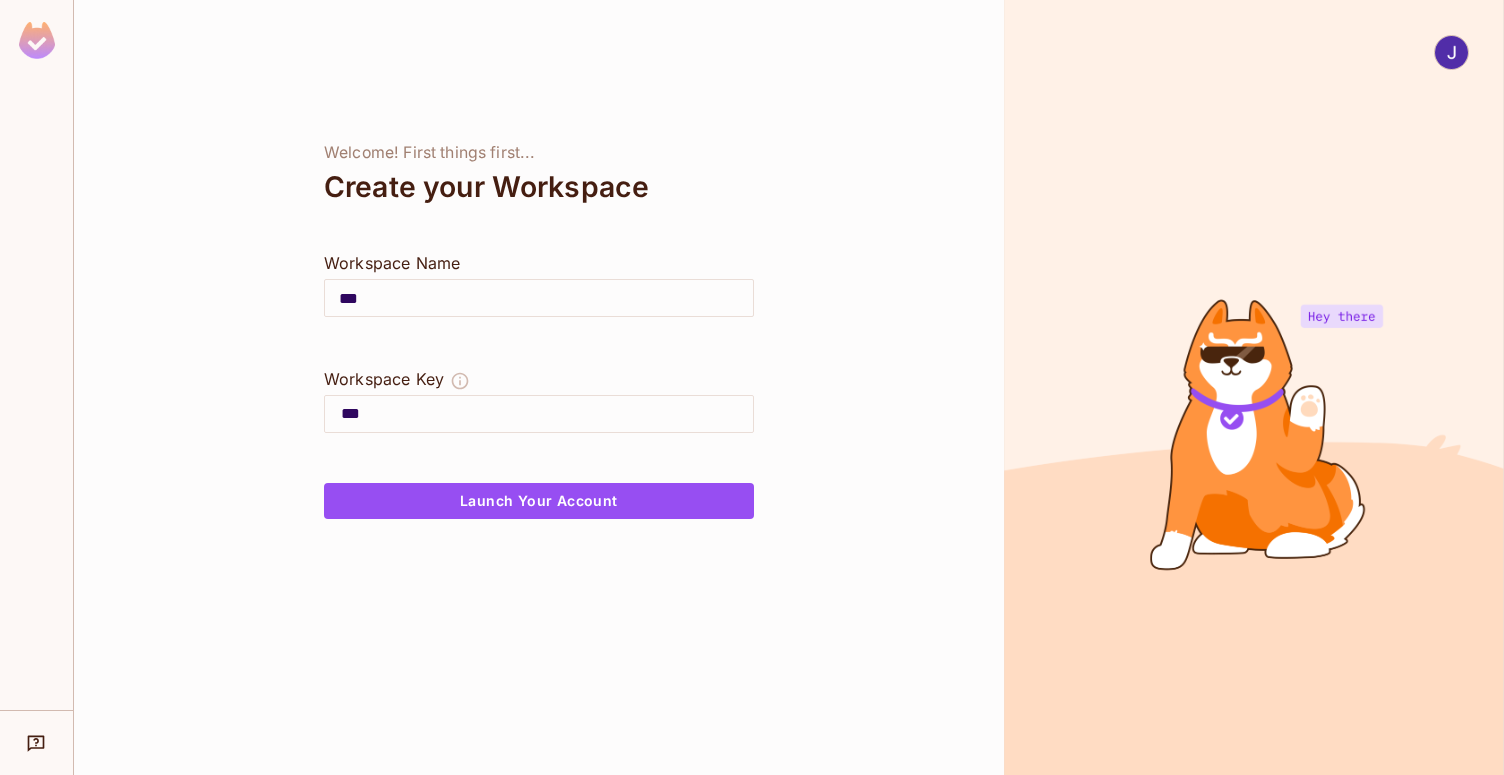 type on "****" 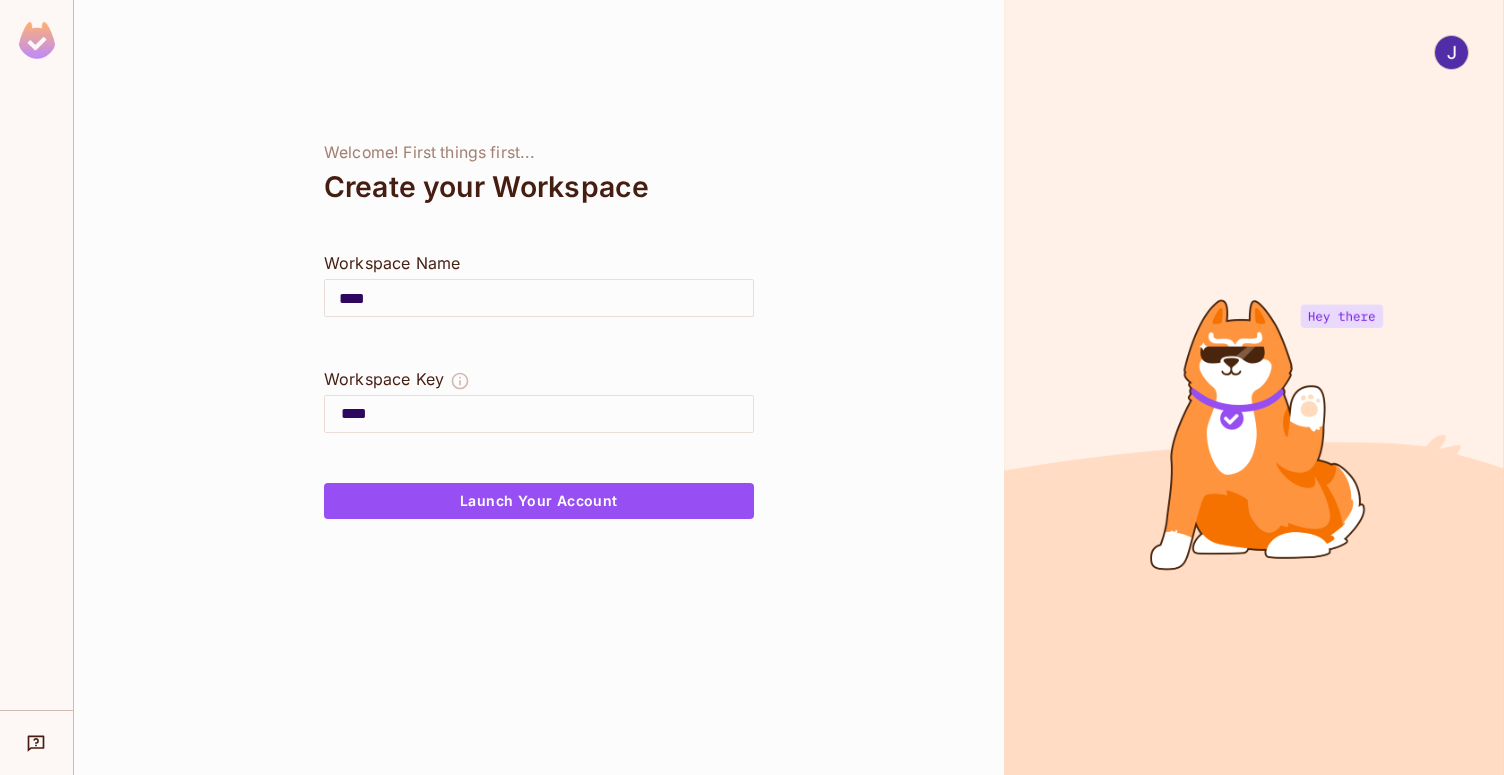 type on "*****" 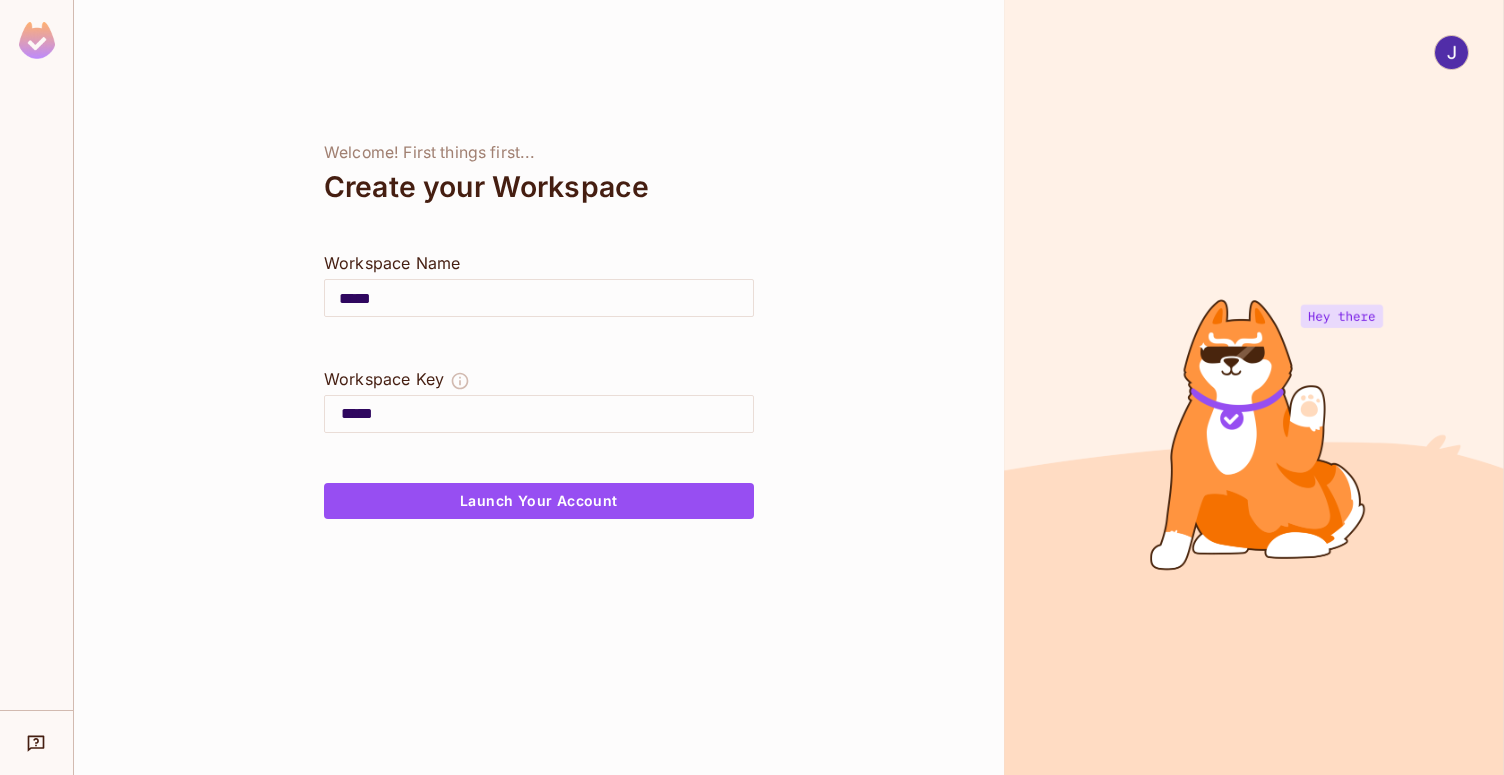 type on "******" 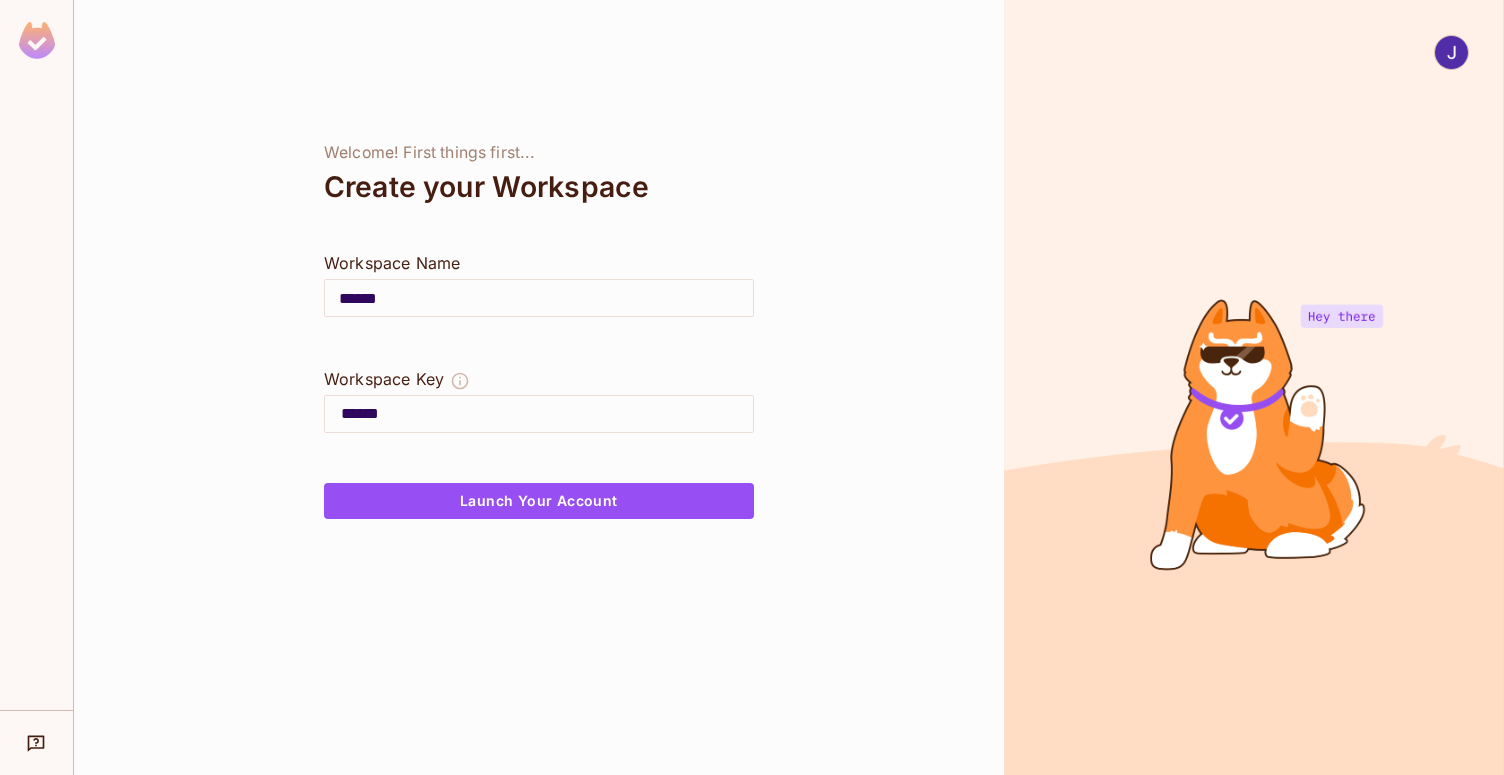 type on "*******" 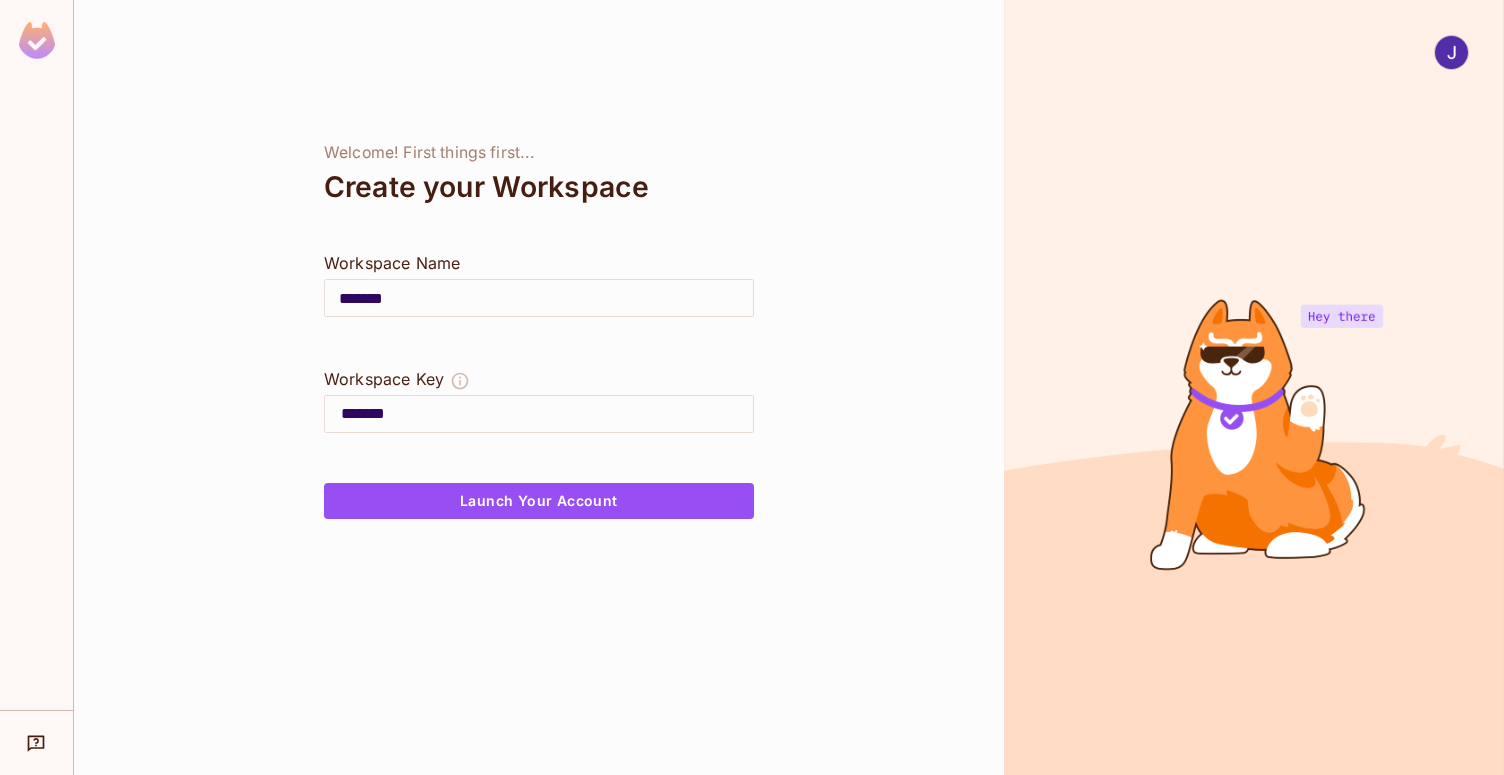 type on "********" 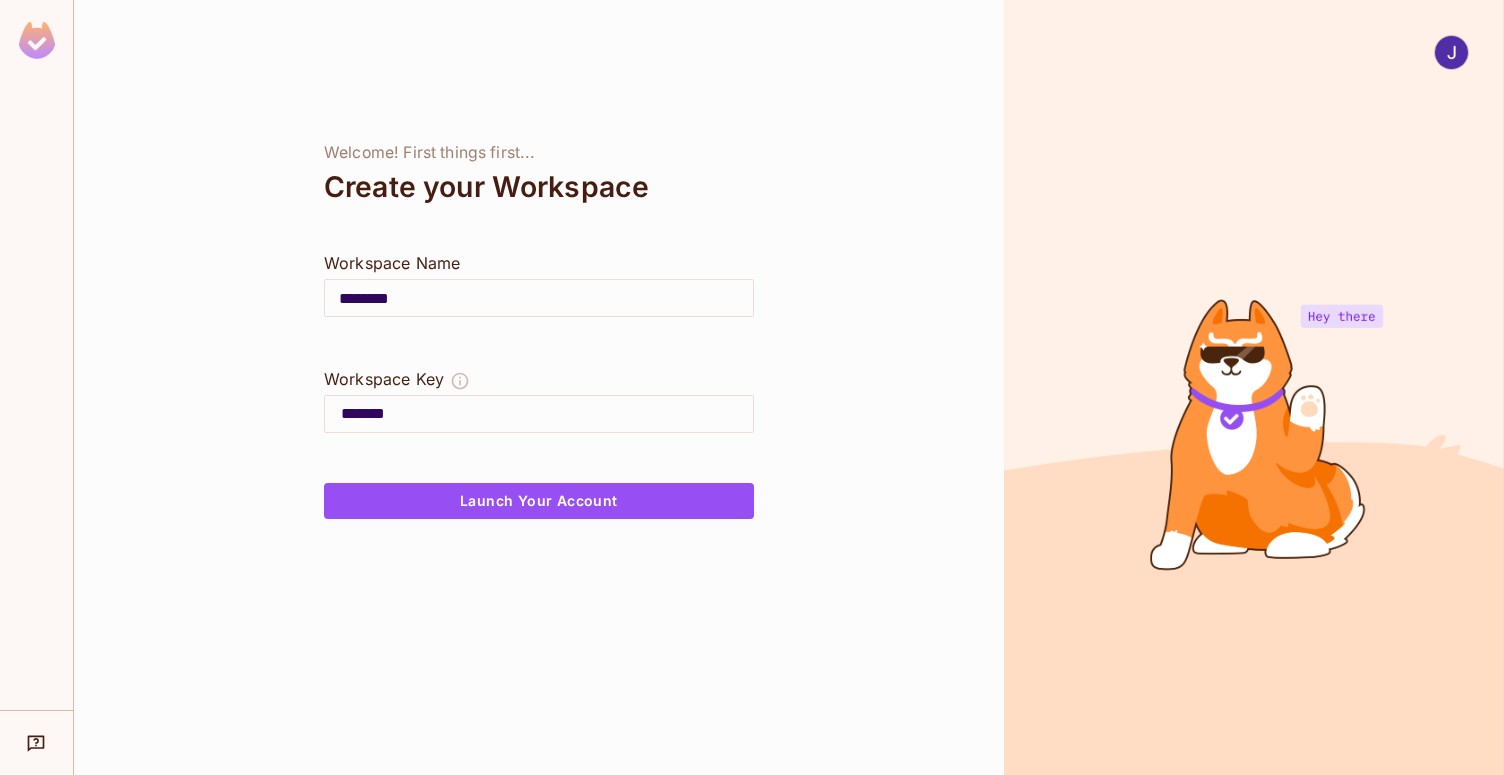 type on "********" 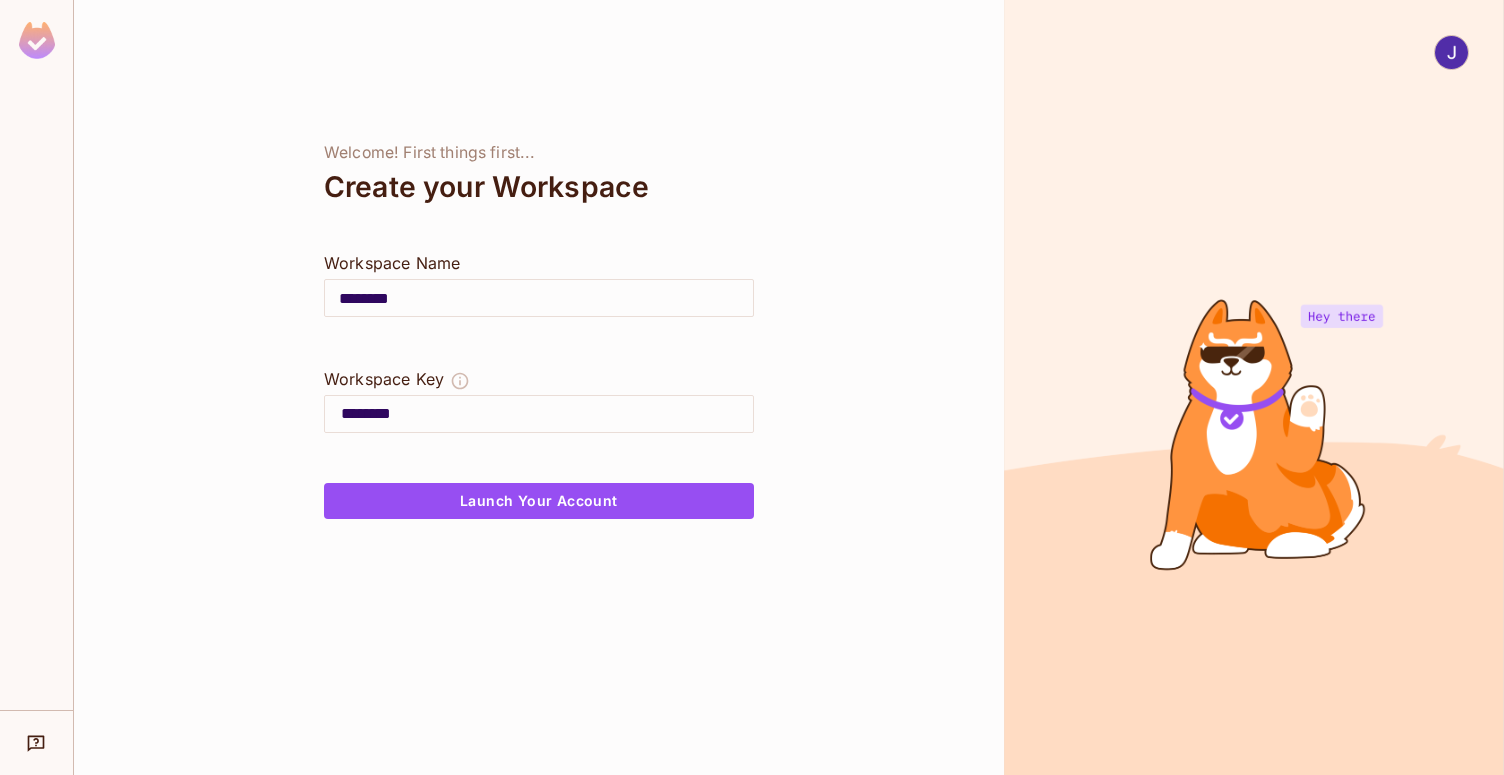 type on "*********" 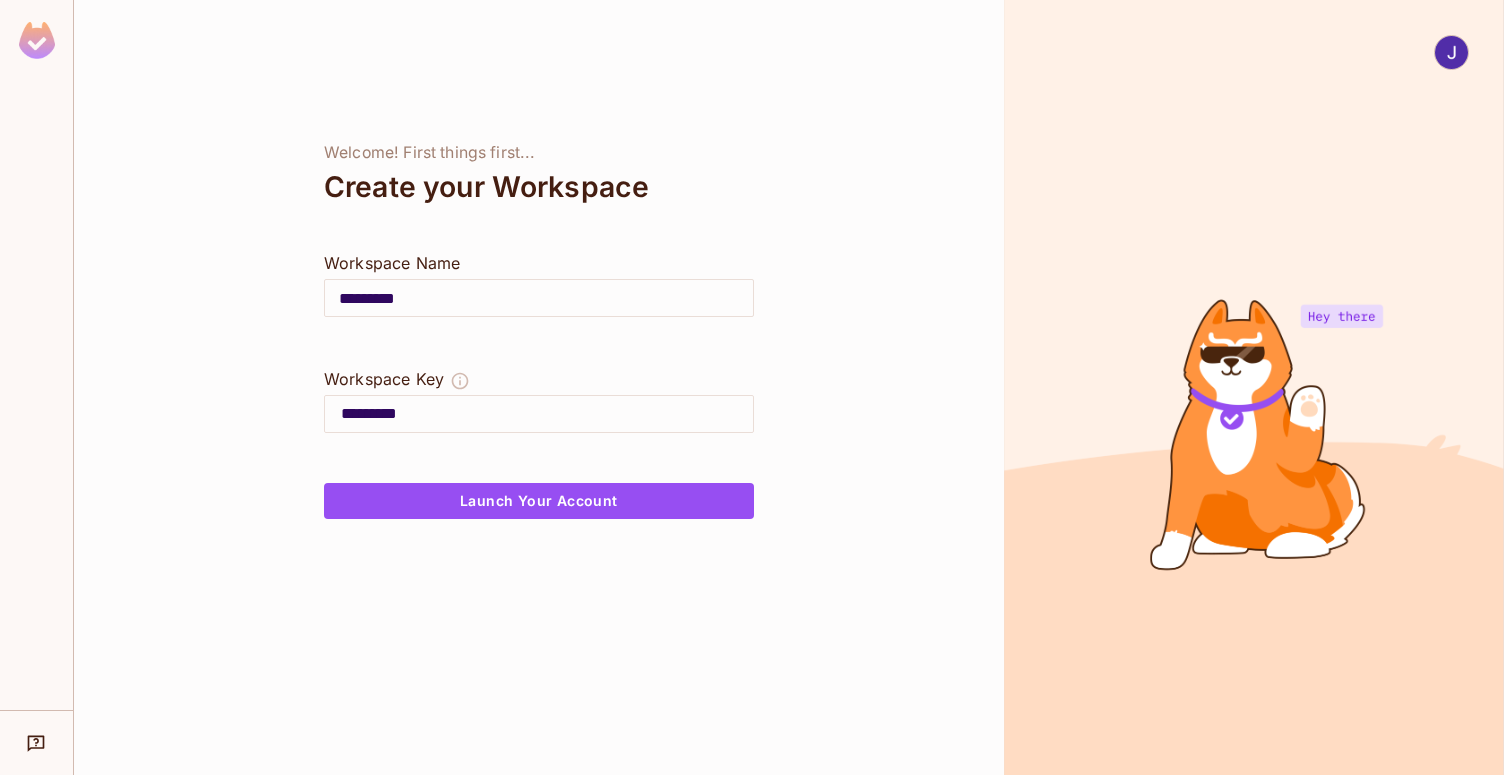 type on "********" 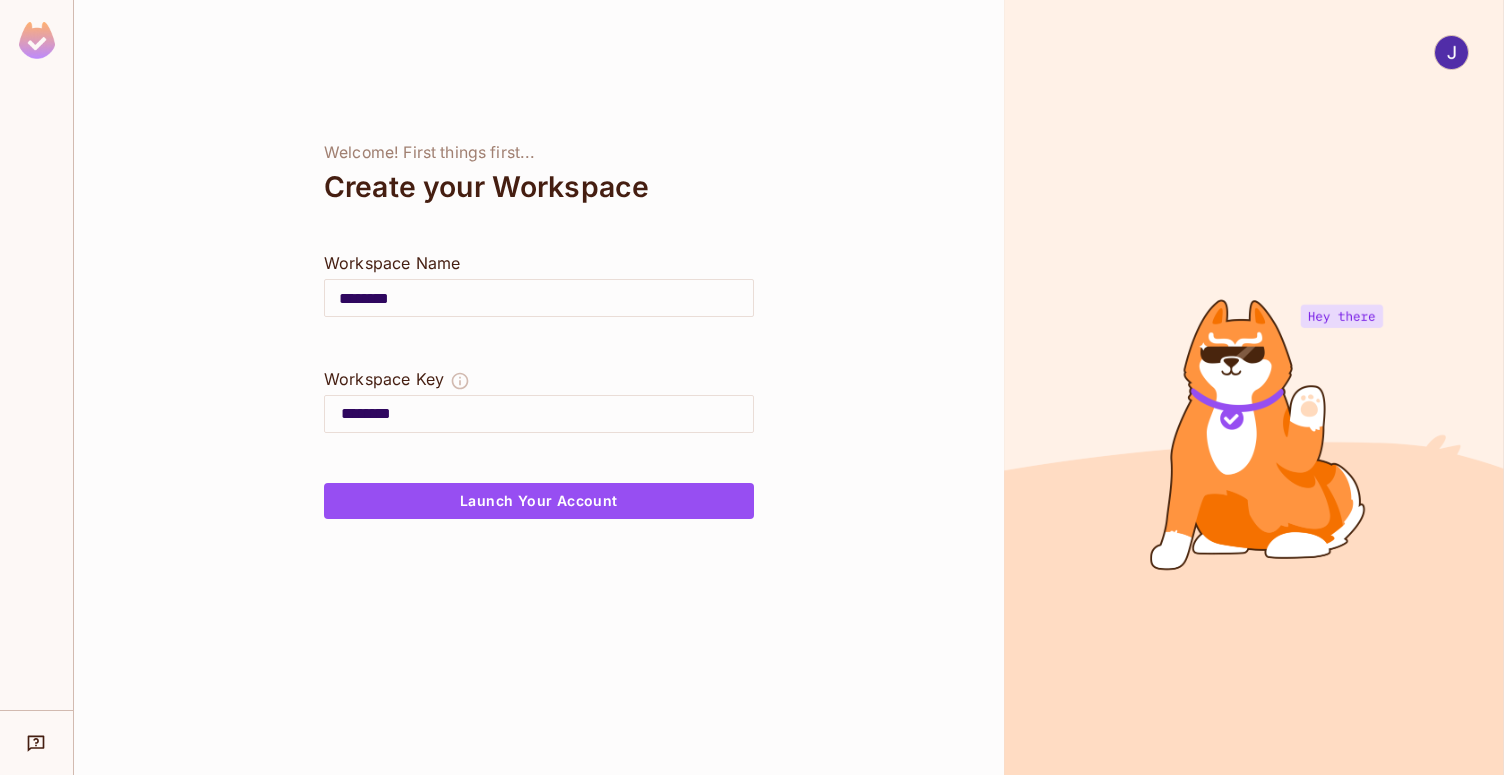 type on "*********" 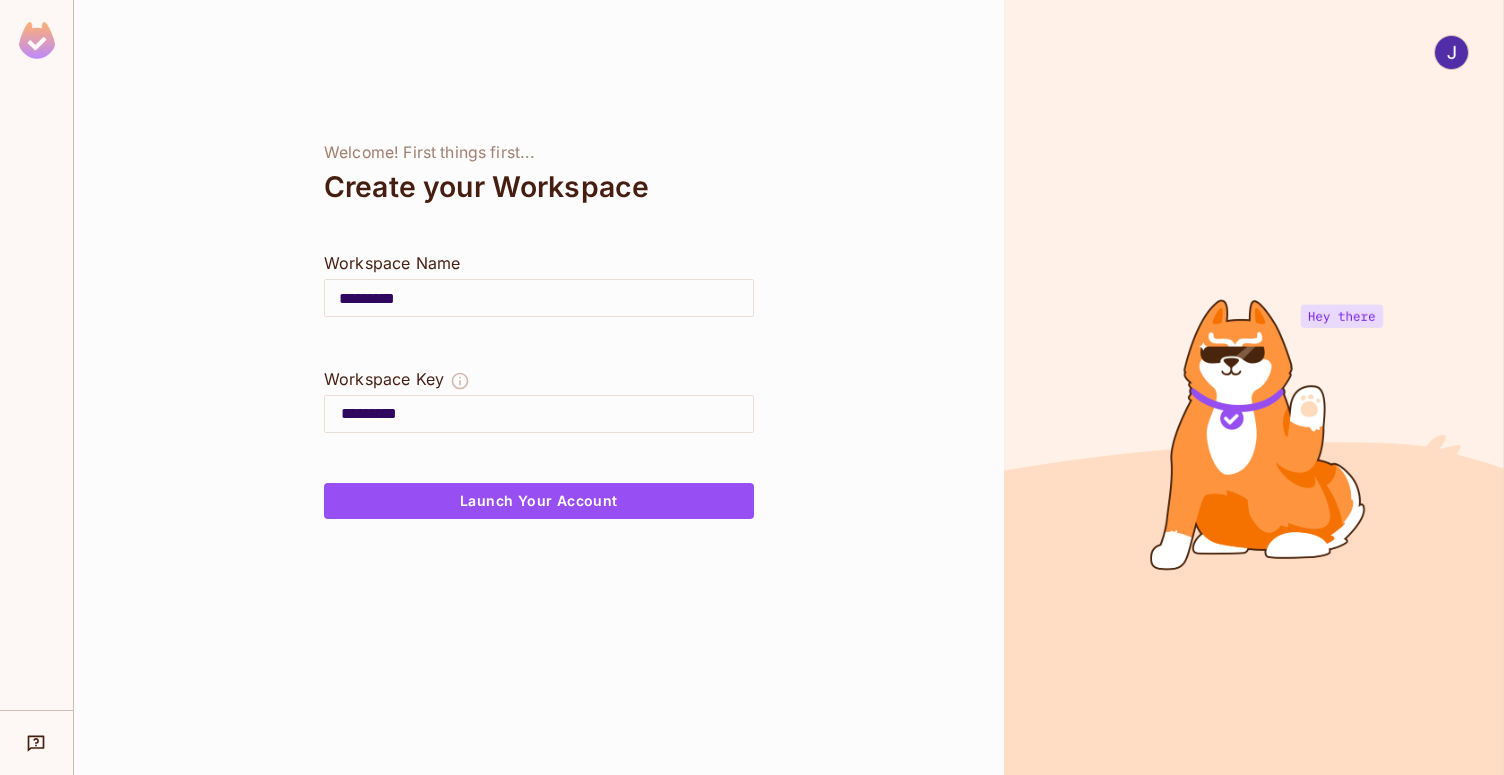 type on "*********" 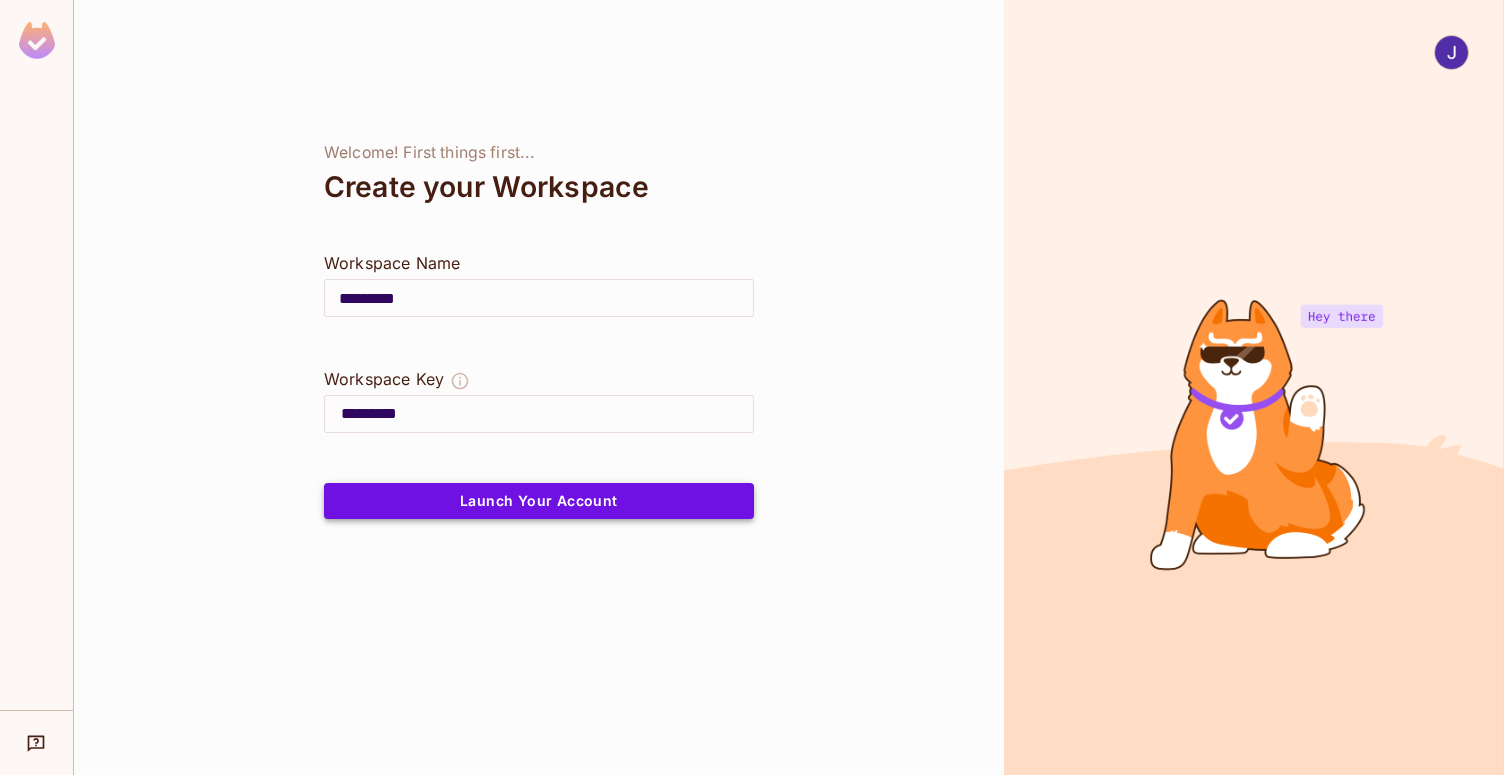 click on "Launch Your Account" at bounding box center [539, 501] 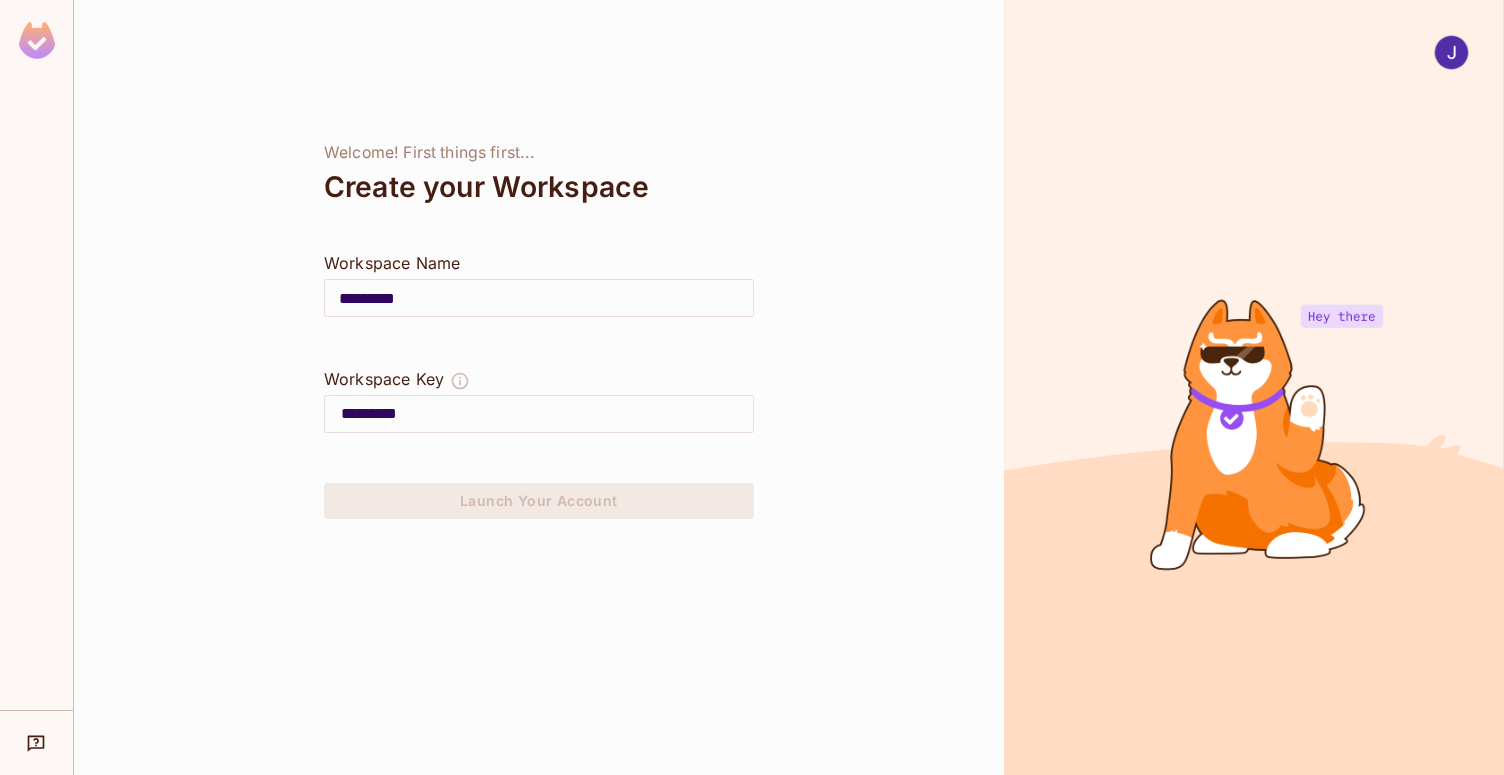 click on "Welcome! First things first... Create your Workspace Workspace Name ********* ​ Workspace Key ********* Launch Your Account" at bounding box center [539, 387] 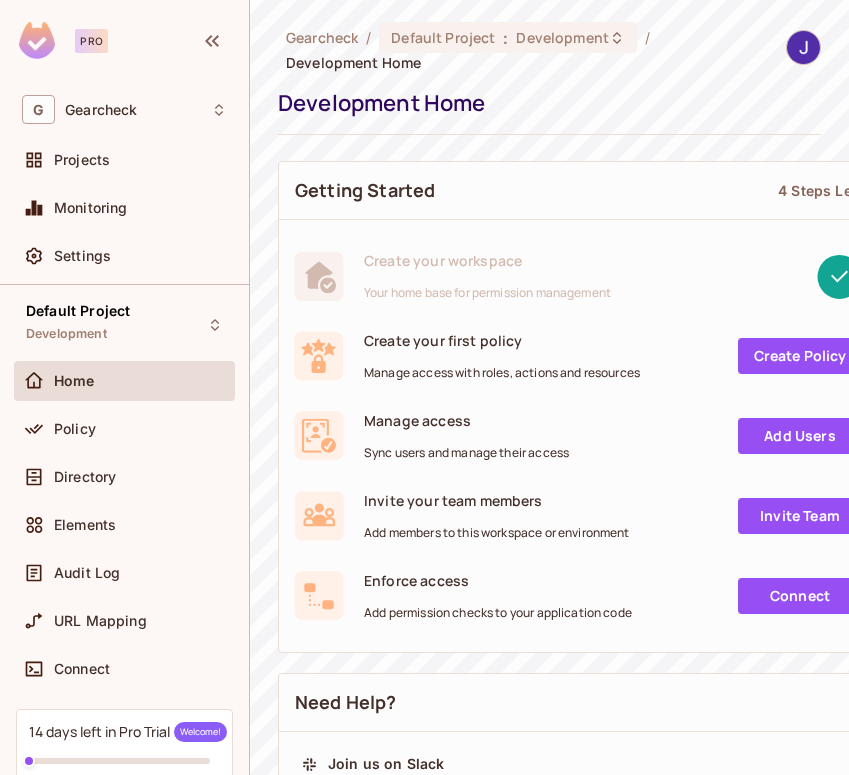 scroll, scrollTop: 0, scrollLeft: 0, axis: both 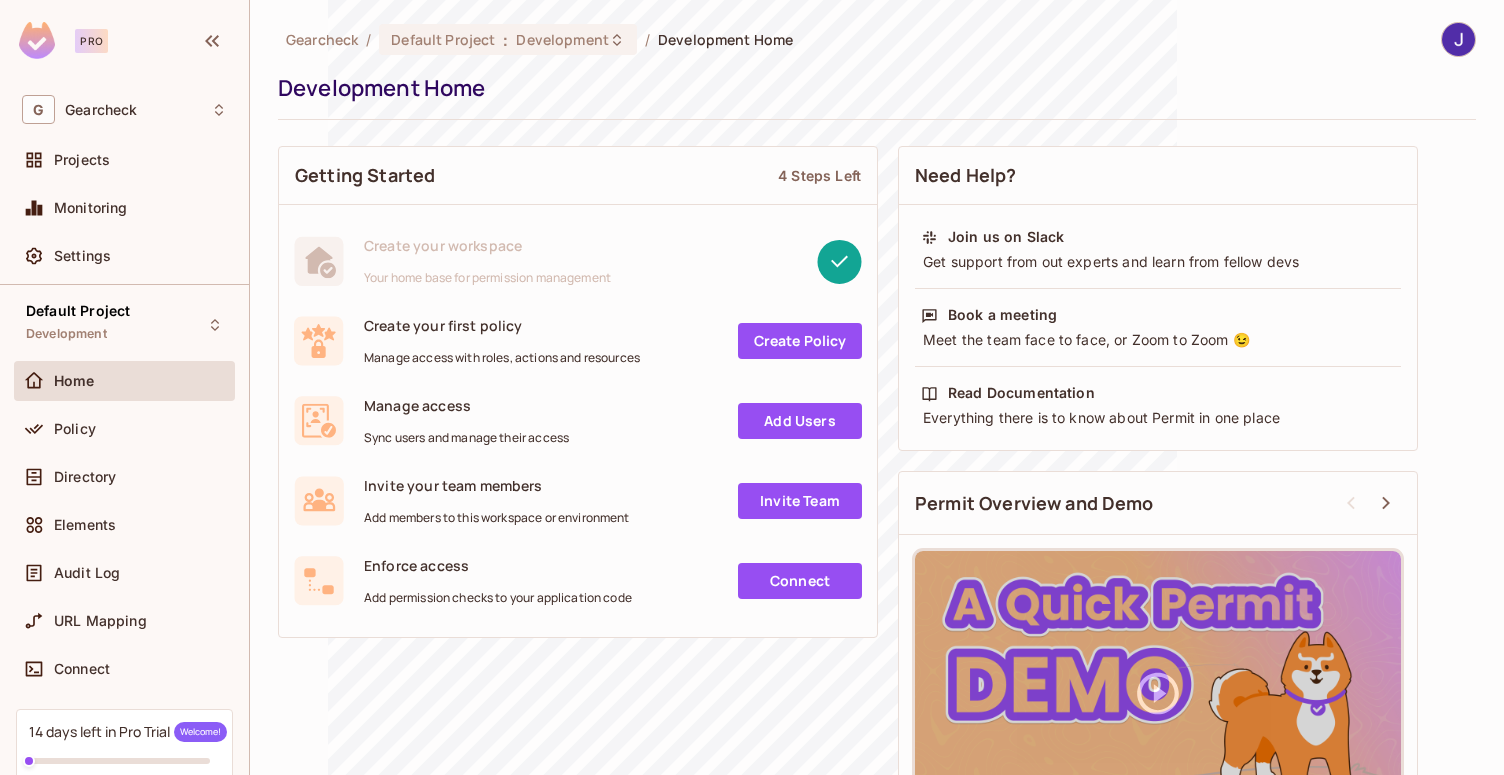 click at bounding box center [1458, 39] 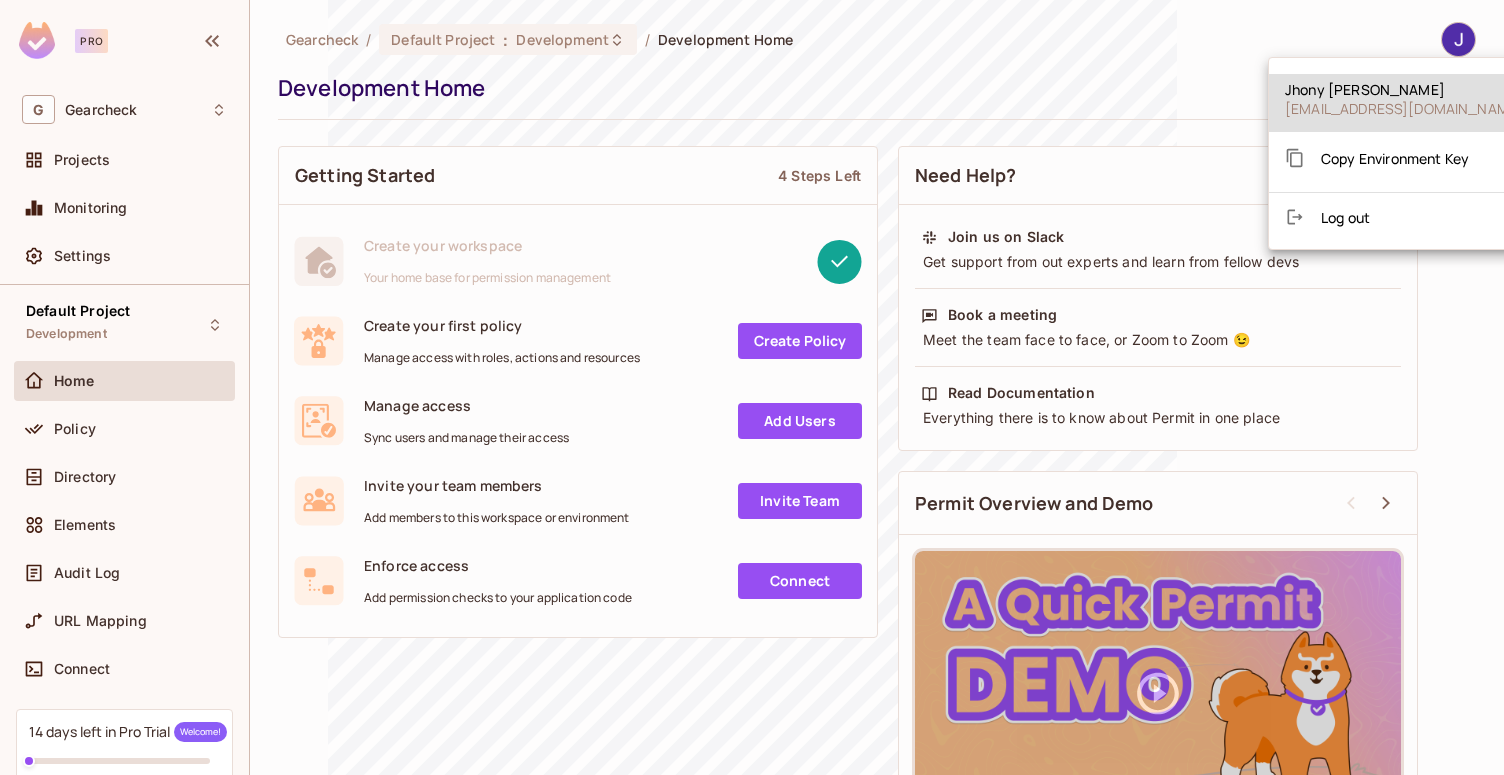 click at bounding box center (752, 387) 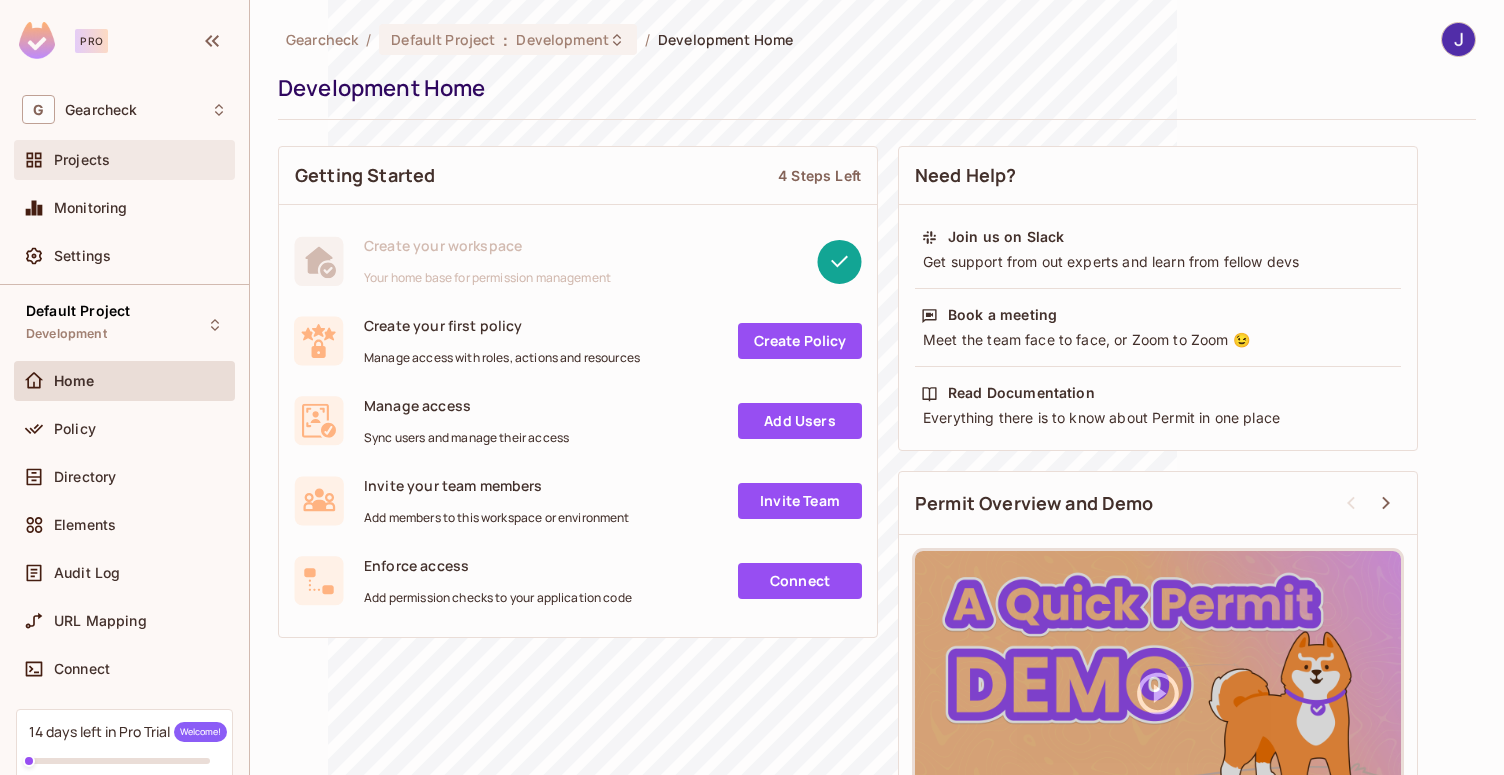 click on "Projects" at bounding box center [124, 160] 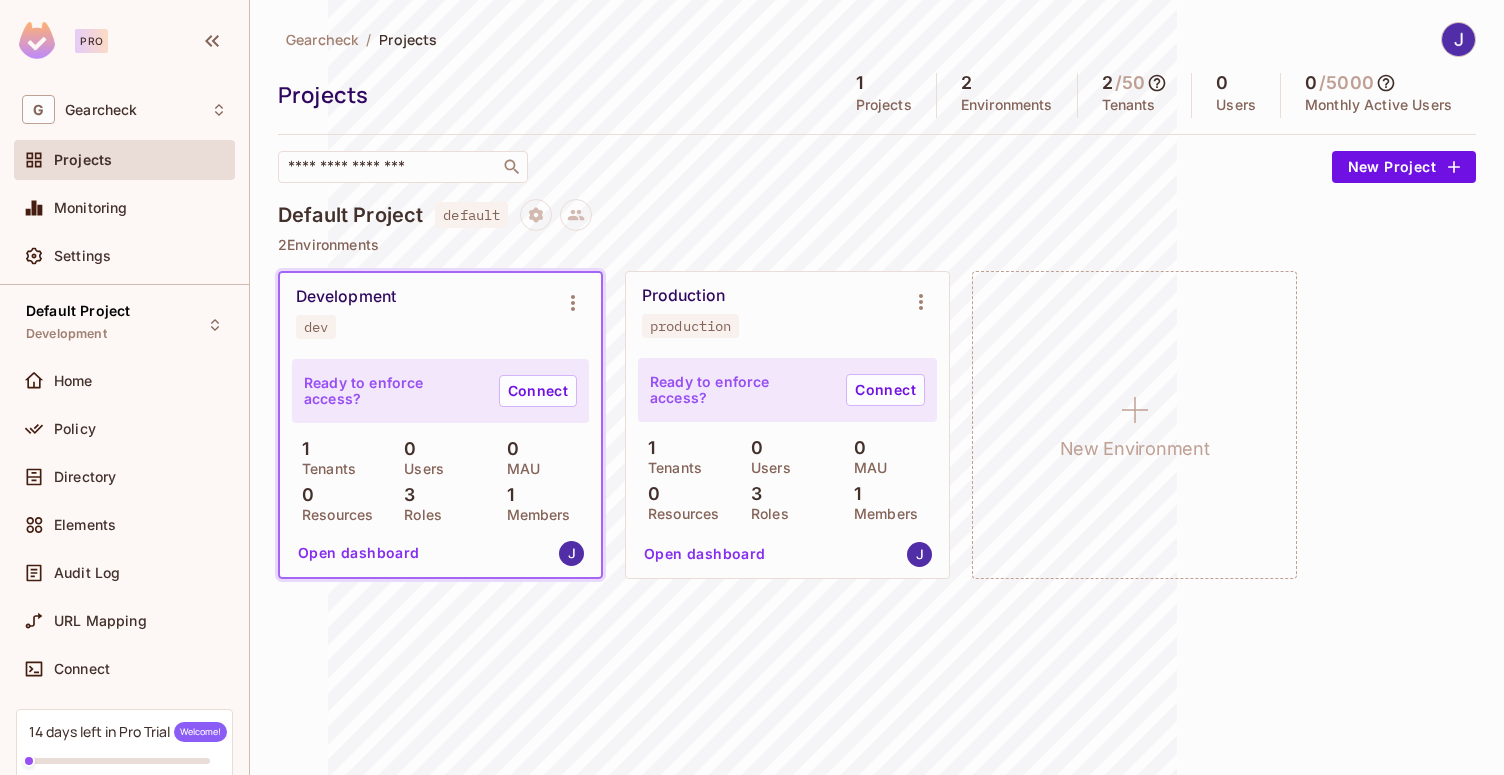 click on "Welcome!" at bounding box center (200, 732) 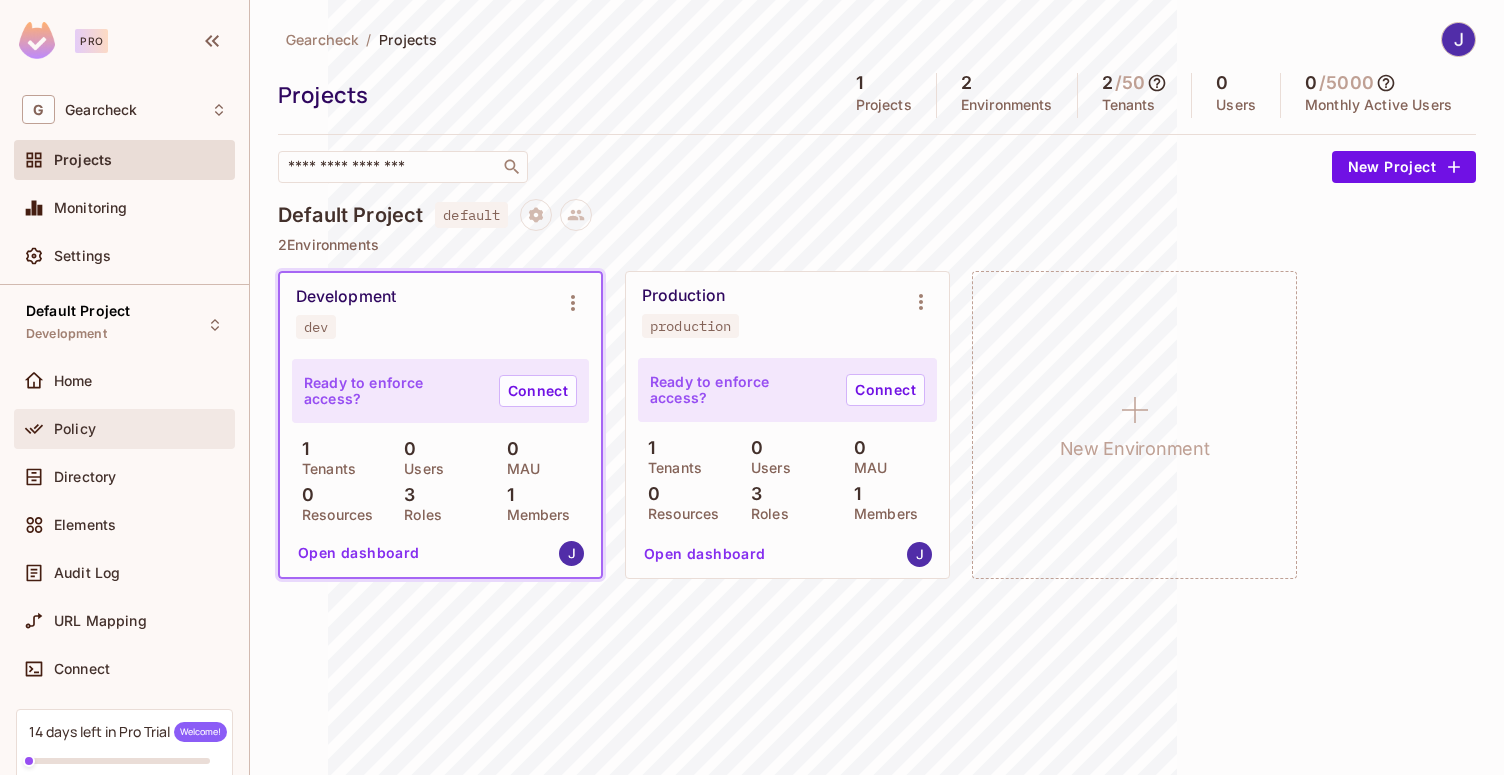 click on "Policy" at bounding box center [124, 429] 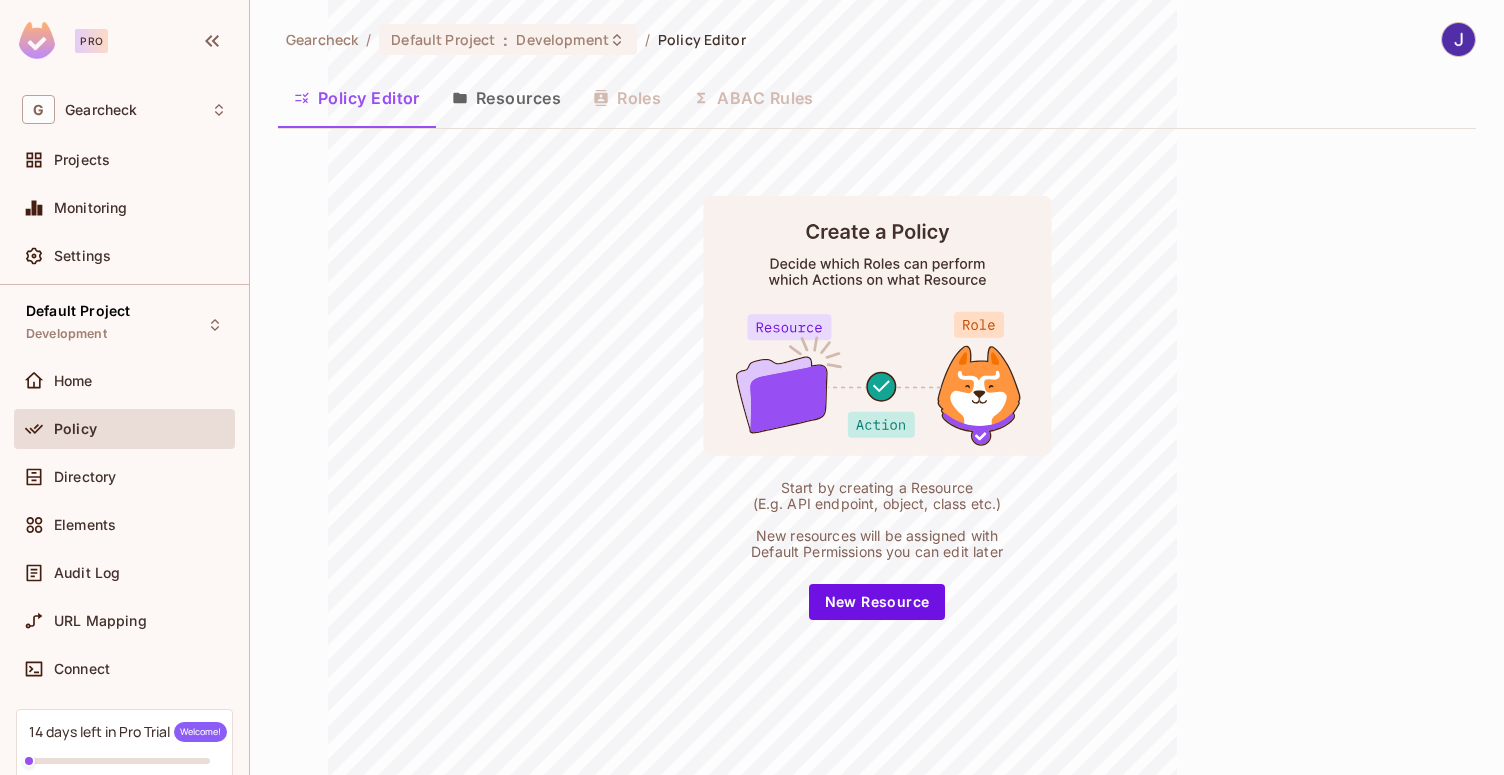 click on "Pro" at bounding box center [91, 41] 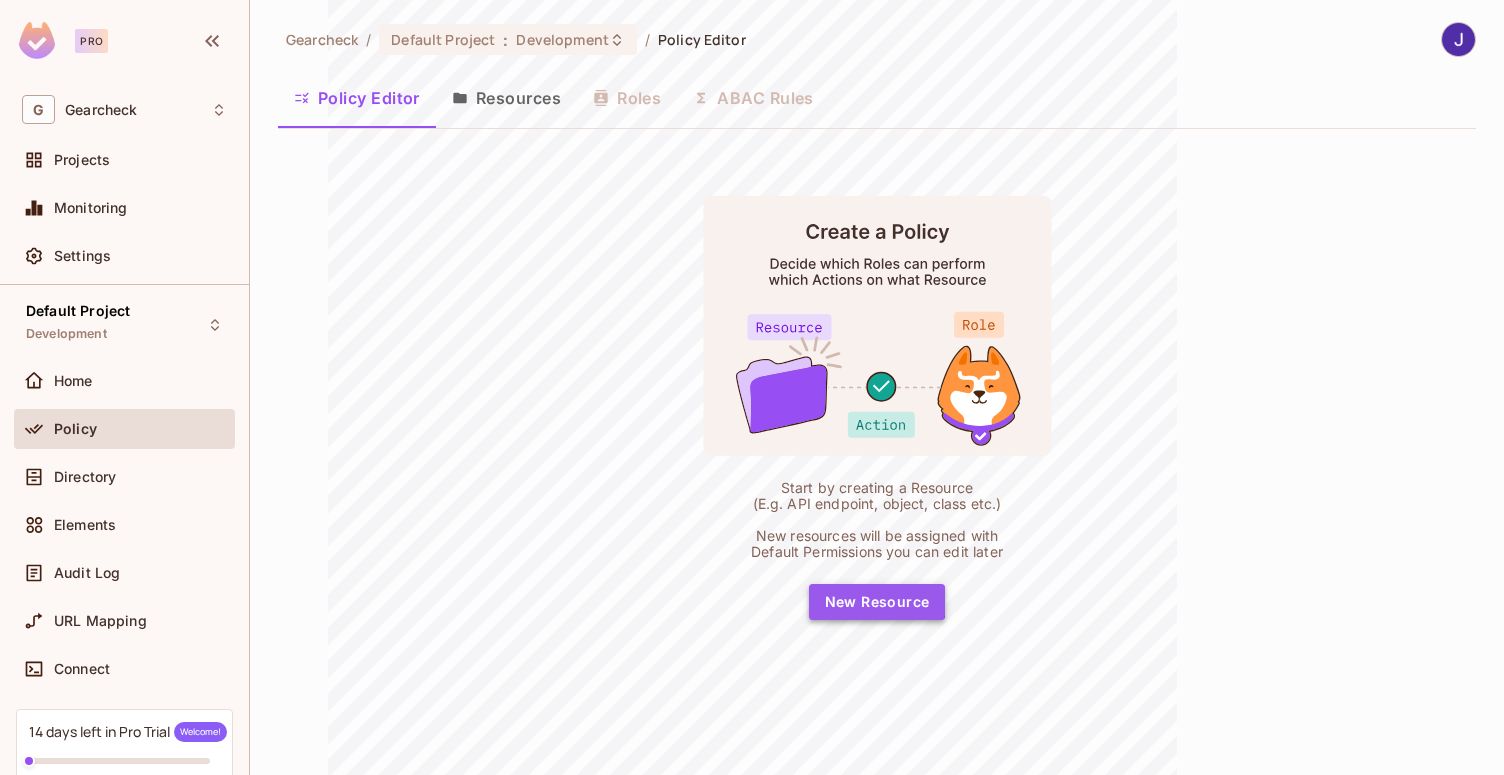 click on "New Resource" at bounding box center [877, 602] 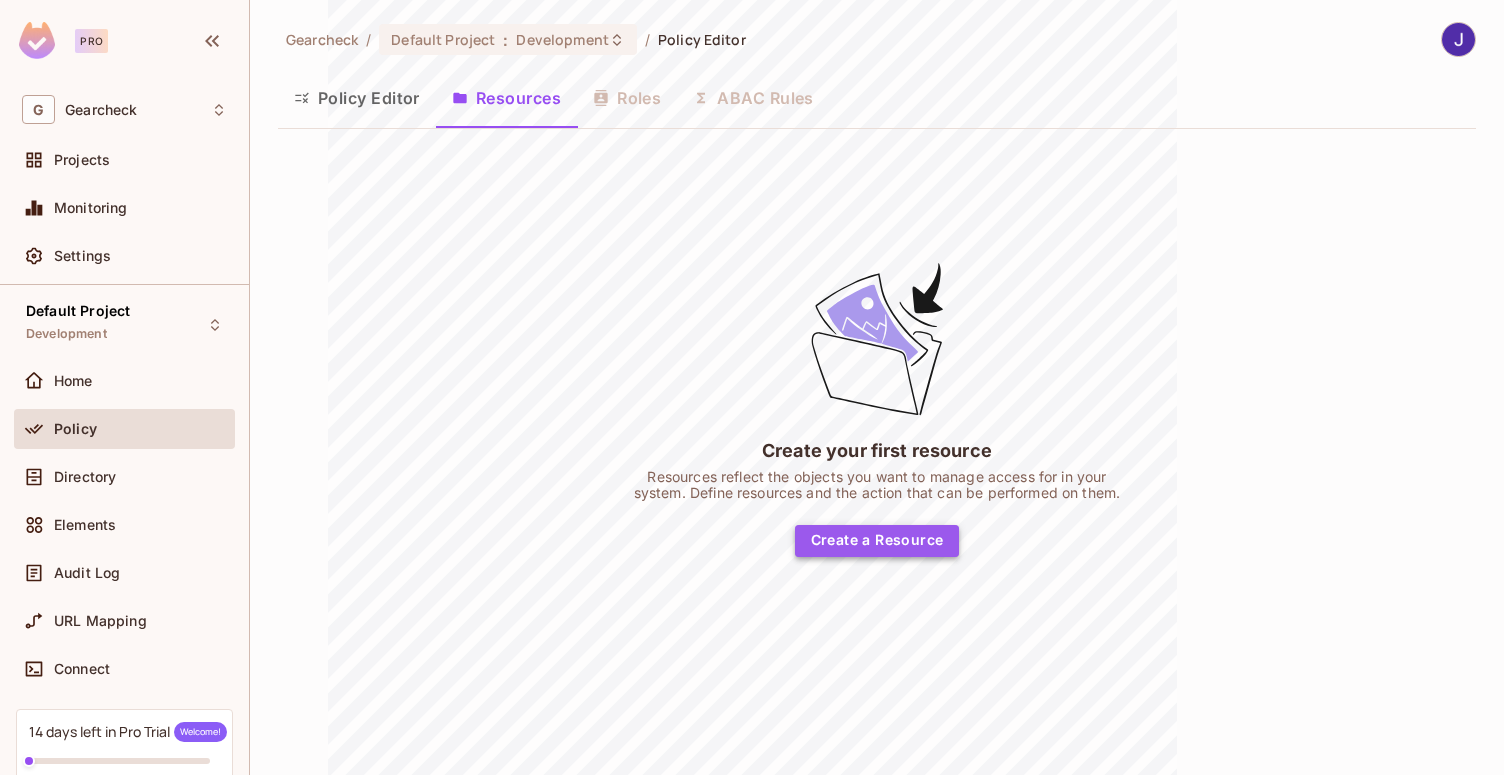 click on "Create a Resource" at bounding box center (877, 541) 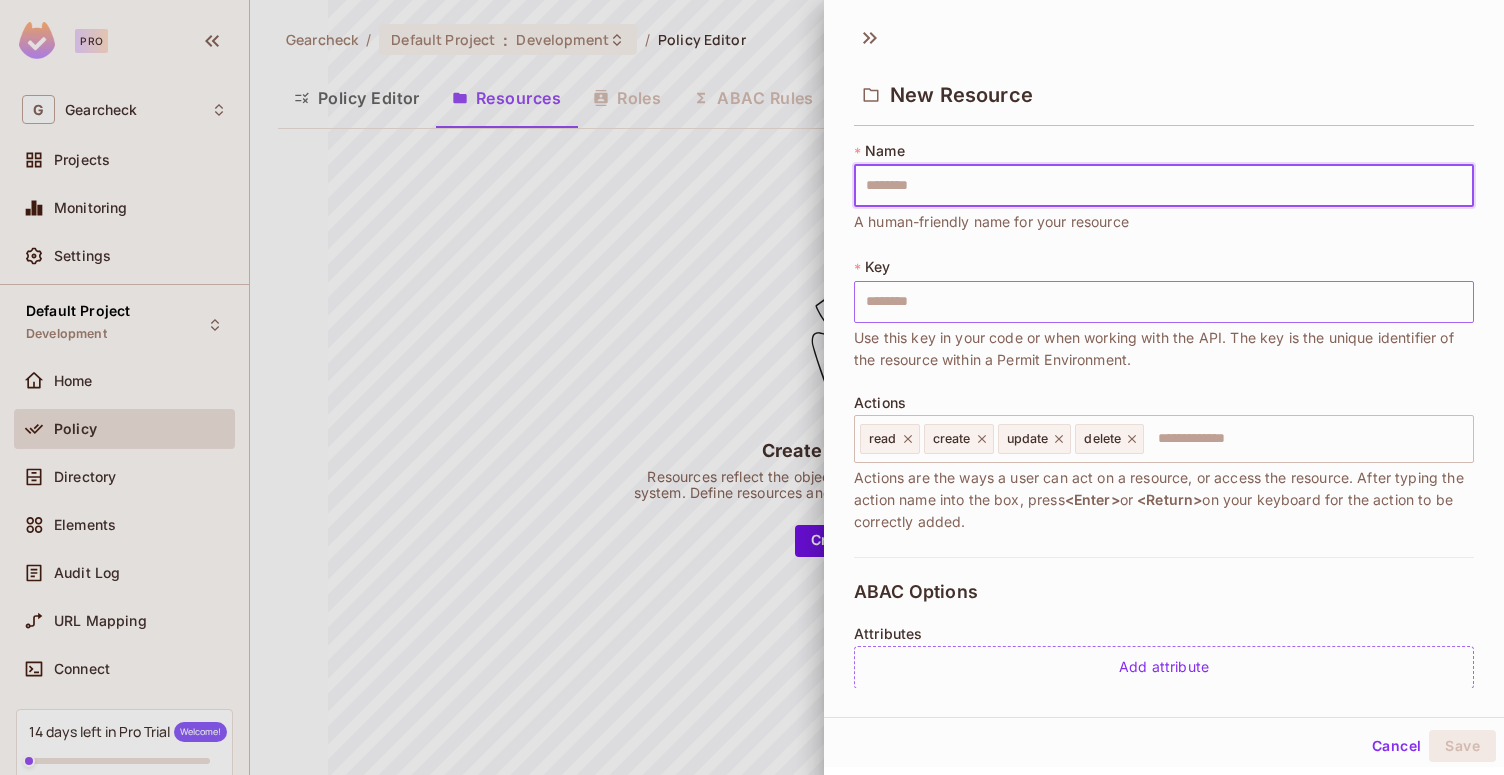 type on "*" 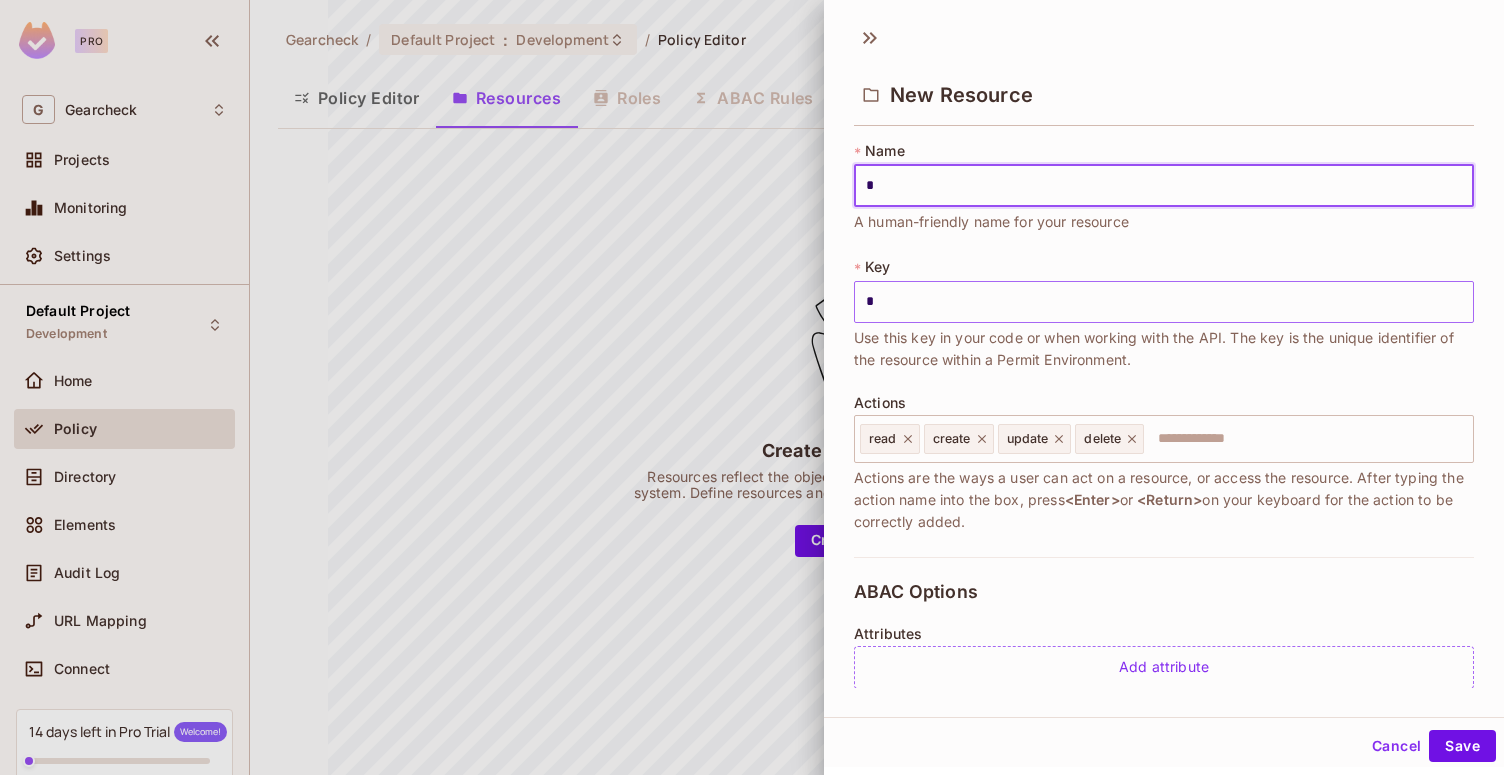type on "**" 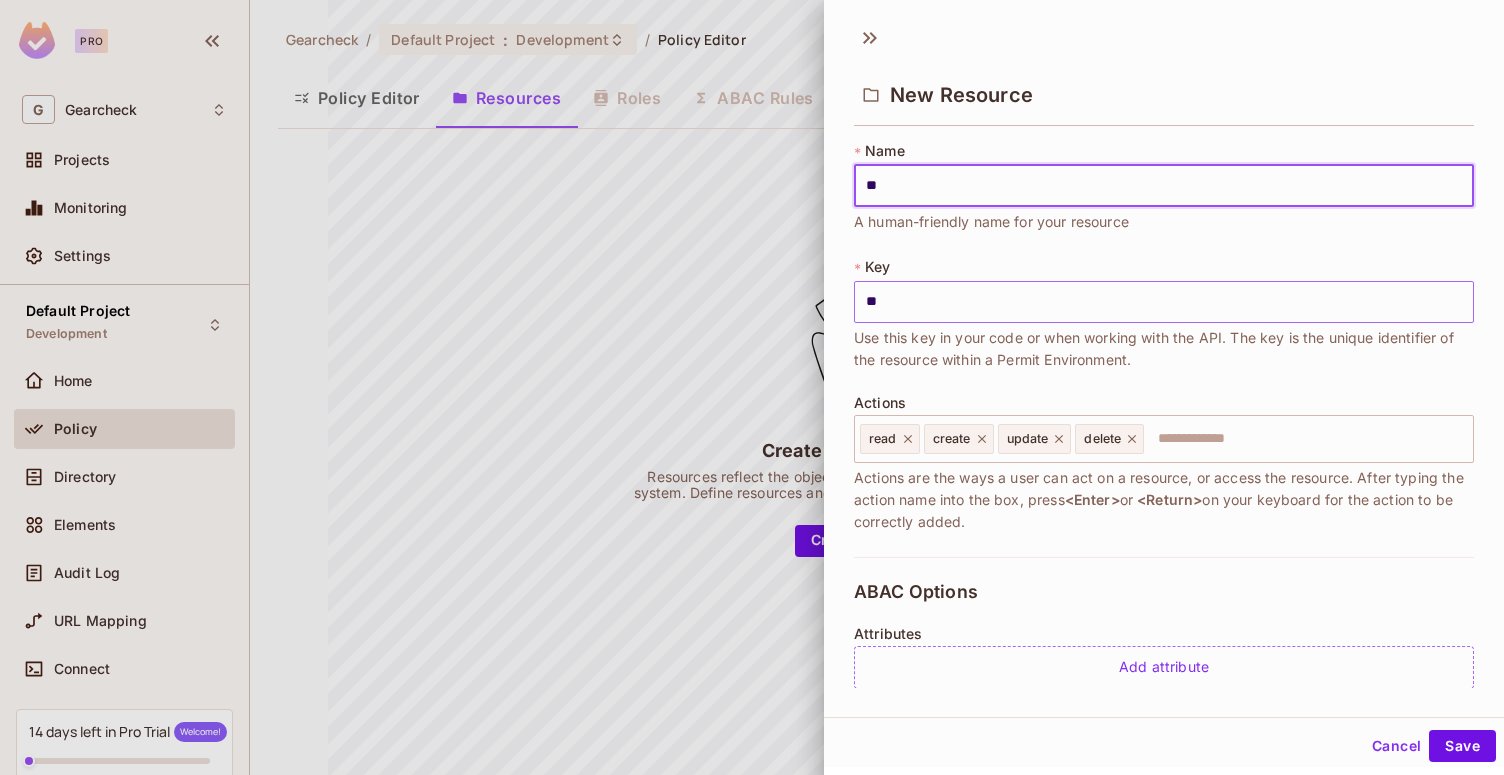 type on "***" 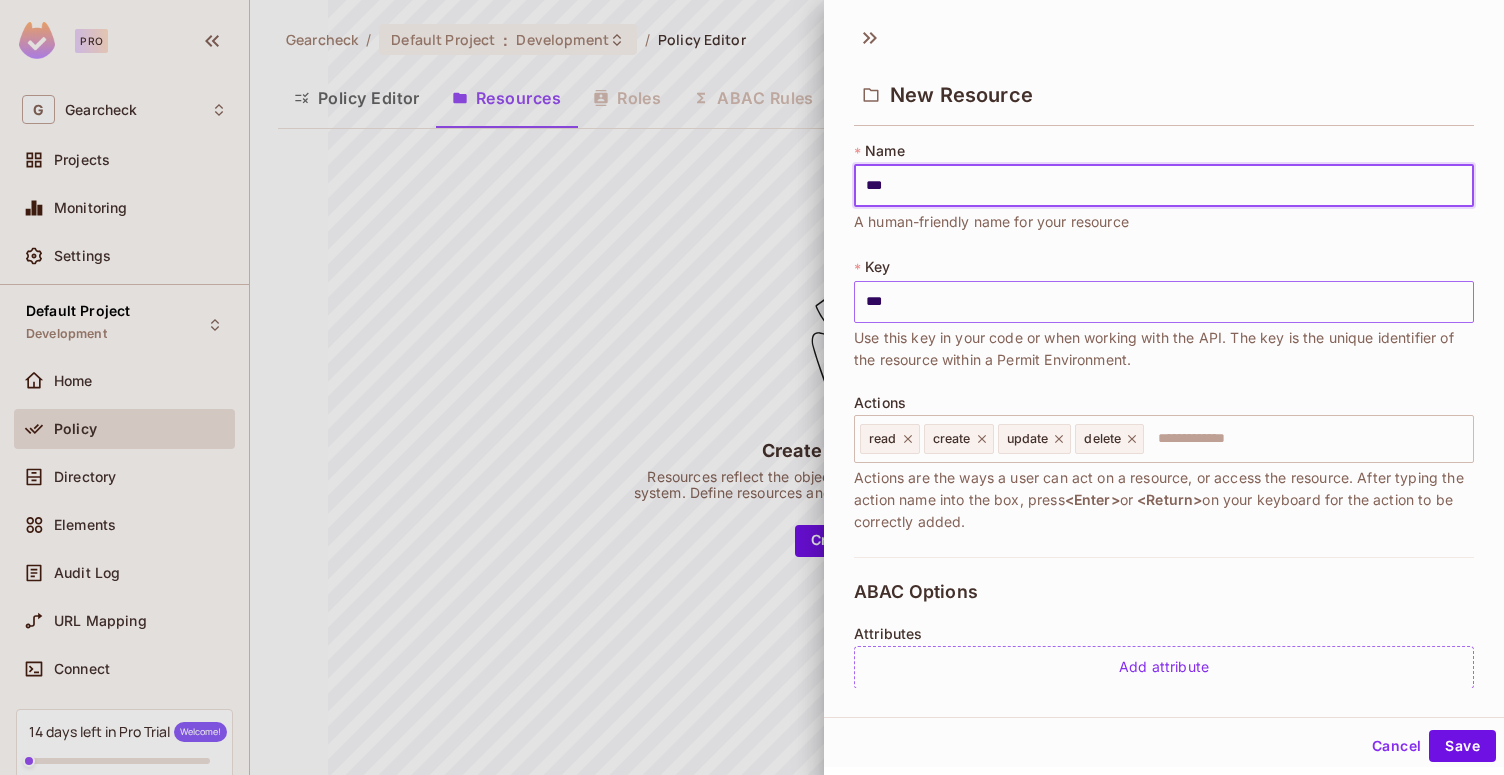type on "****" 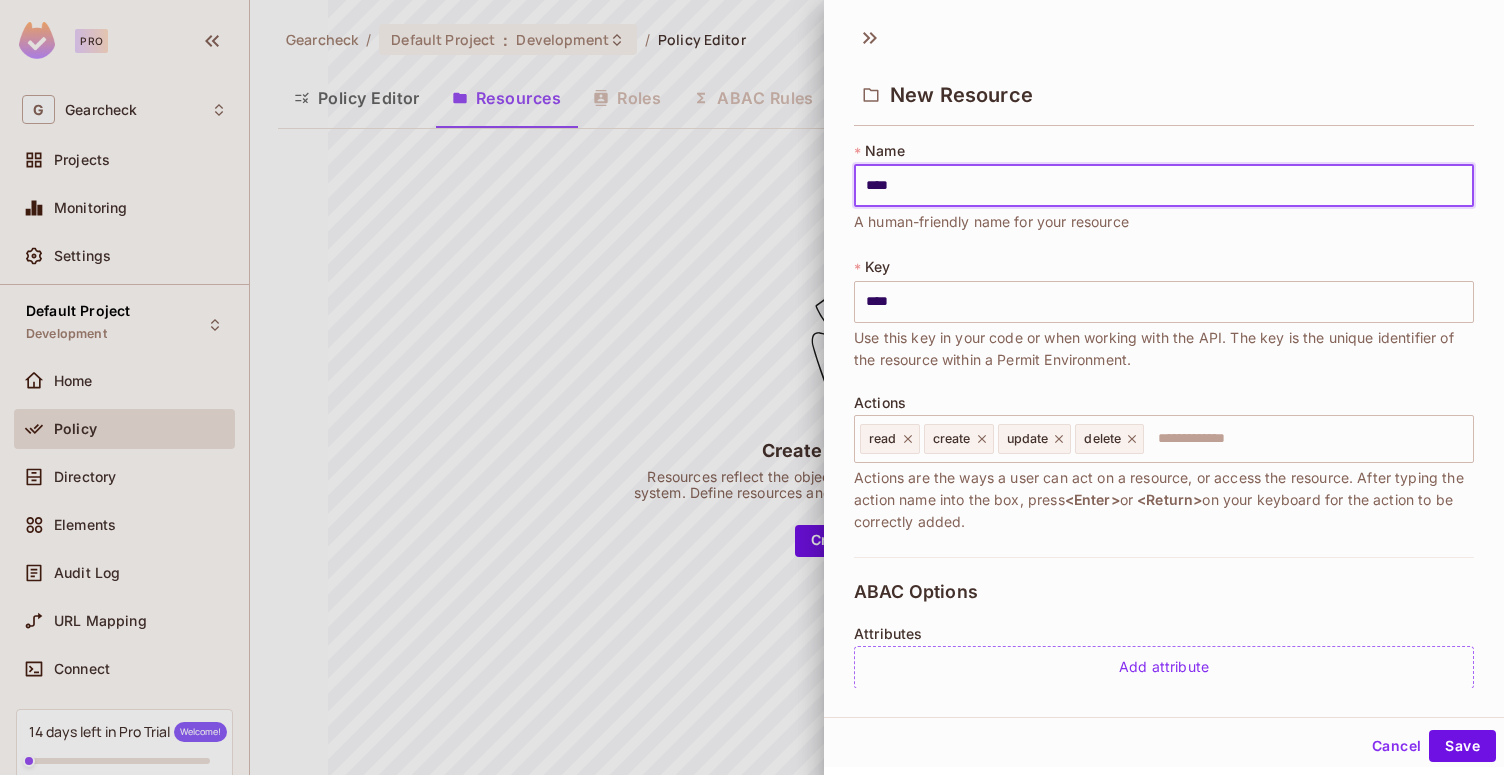 type on "****" 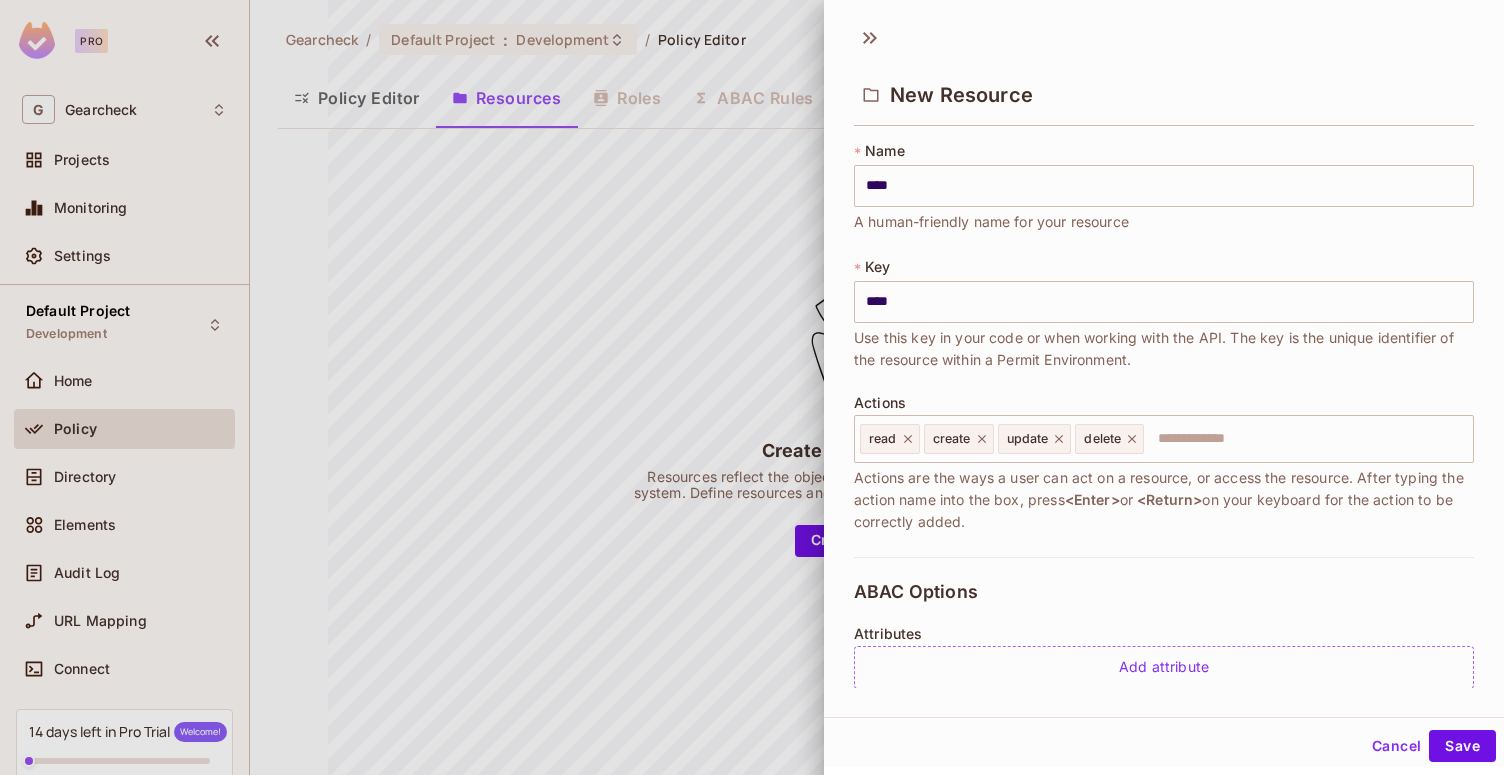 click on "ABAC Options Attributes Add attribute" at bounding box center (1164, 635) 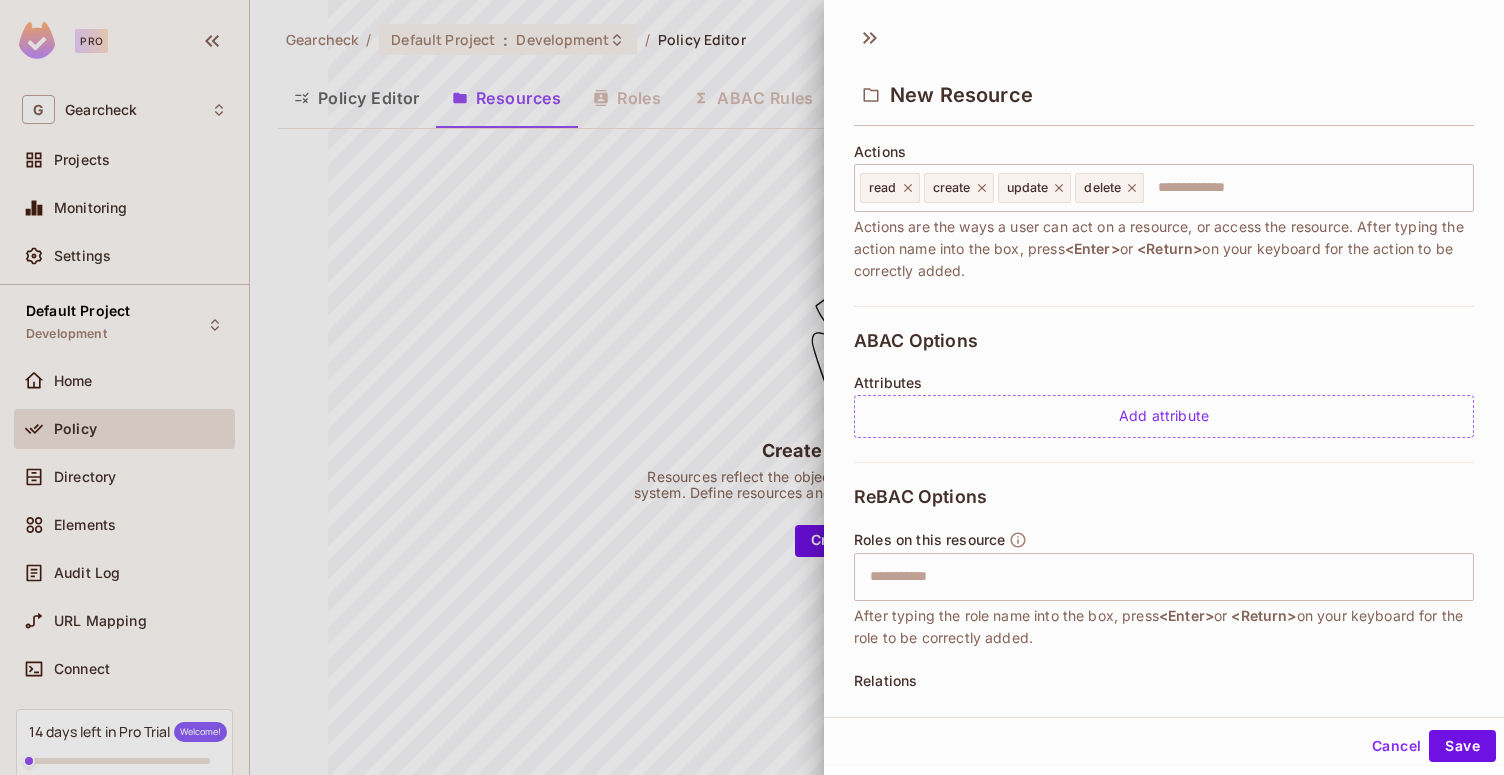 scroll, scrollTop: 276, scrollLeft: 0, axis: vertical 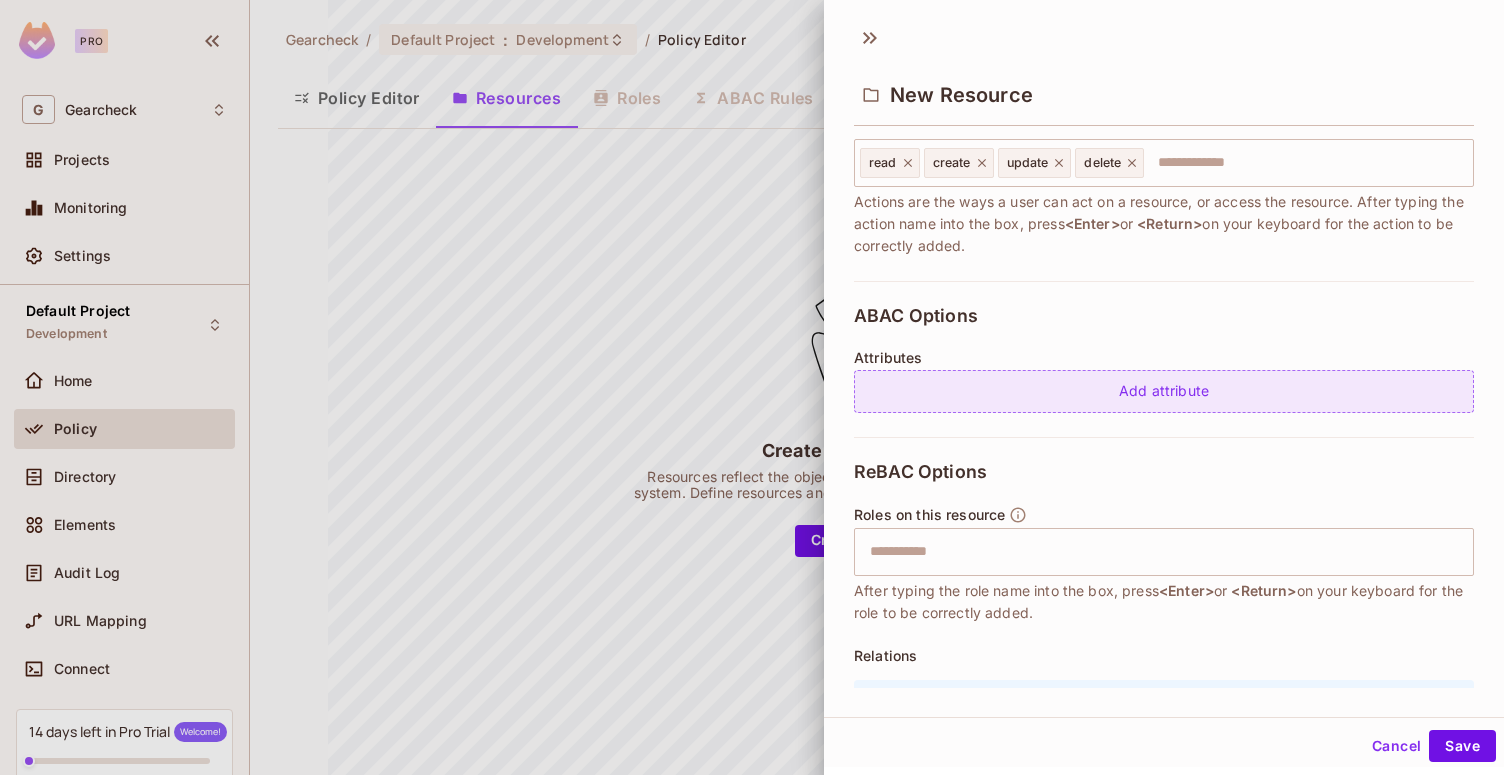 click on "Add attribute" at bounding box center (1164, 391) 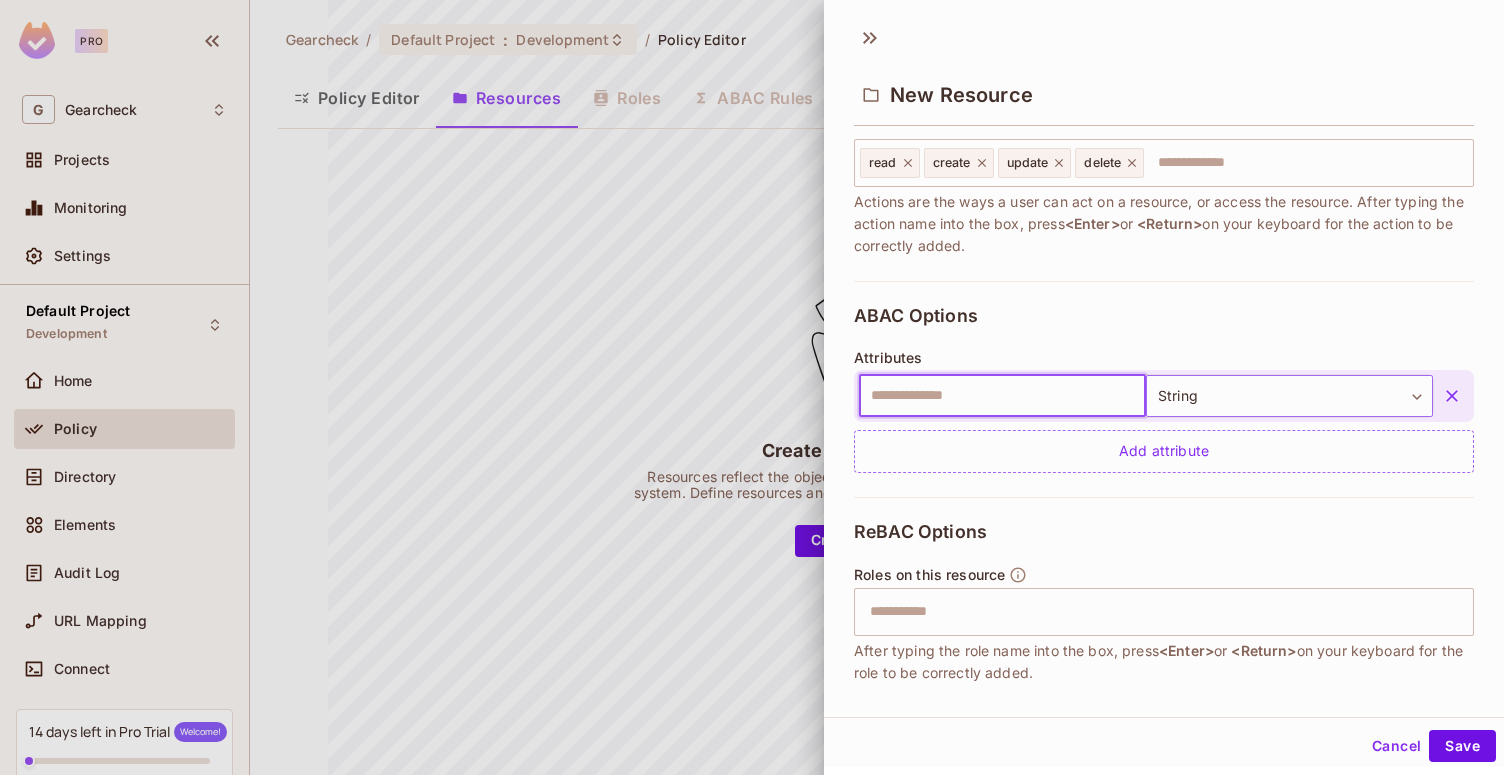 click on "Pro G Gearcheck Projects Monitoring Settings Default Project Development Home Policy Directory Elements Audit Log URL Mapping Connect 14 days left in Pro Trial Welcome! Upgrade Help & Updates Gearcheck / Default Project : Development / Policy Editor Policy Editor Resources Roles ABAC Rules Create your first resource Resources reflect the objects you want to manage access for in your system. Define resources and the action that can be performed on them. Create a Resource
New Resource * Name **** ​ A human-friendly name for your resource * Key **** ​ Use this key in your code or when working with the API. The key is the unique identifier of the resource within a Permit Environment. Actions read create update delete ​ Actions are the ways a user can act on a resource, or access the resource. After typing the action name into the box, press  <Enter>  or   <Return>  on your keyboard for the action to be correctly added. ABAC Options Attributes ​ String ****** ​" at bounding box center (752, 387) 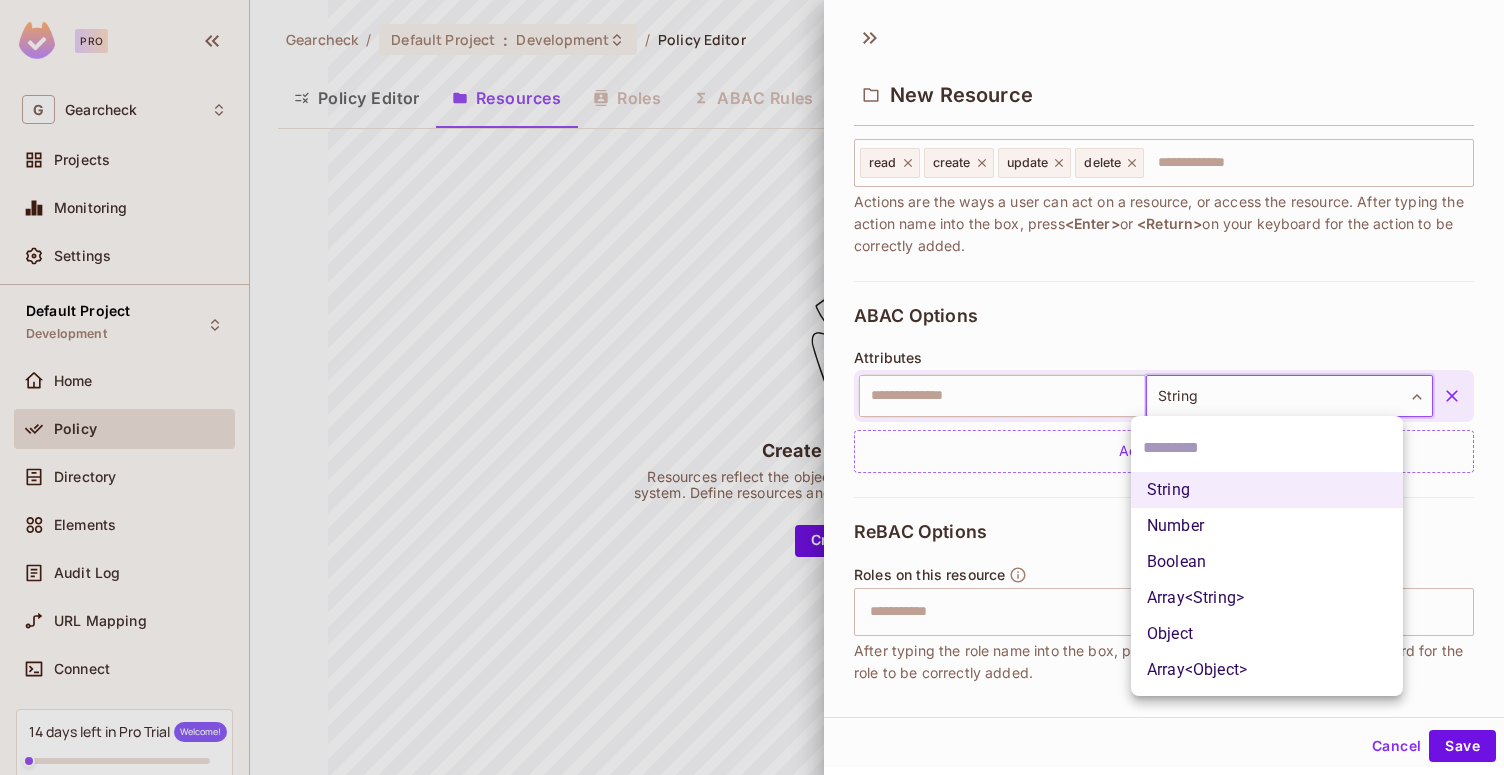click at bounding box center [752, 387] 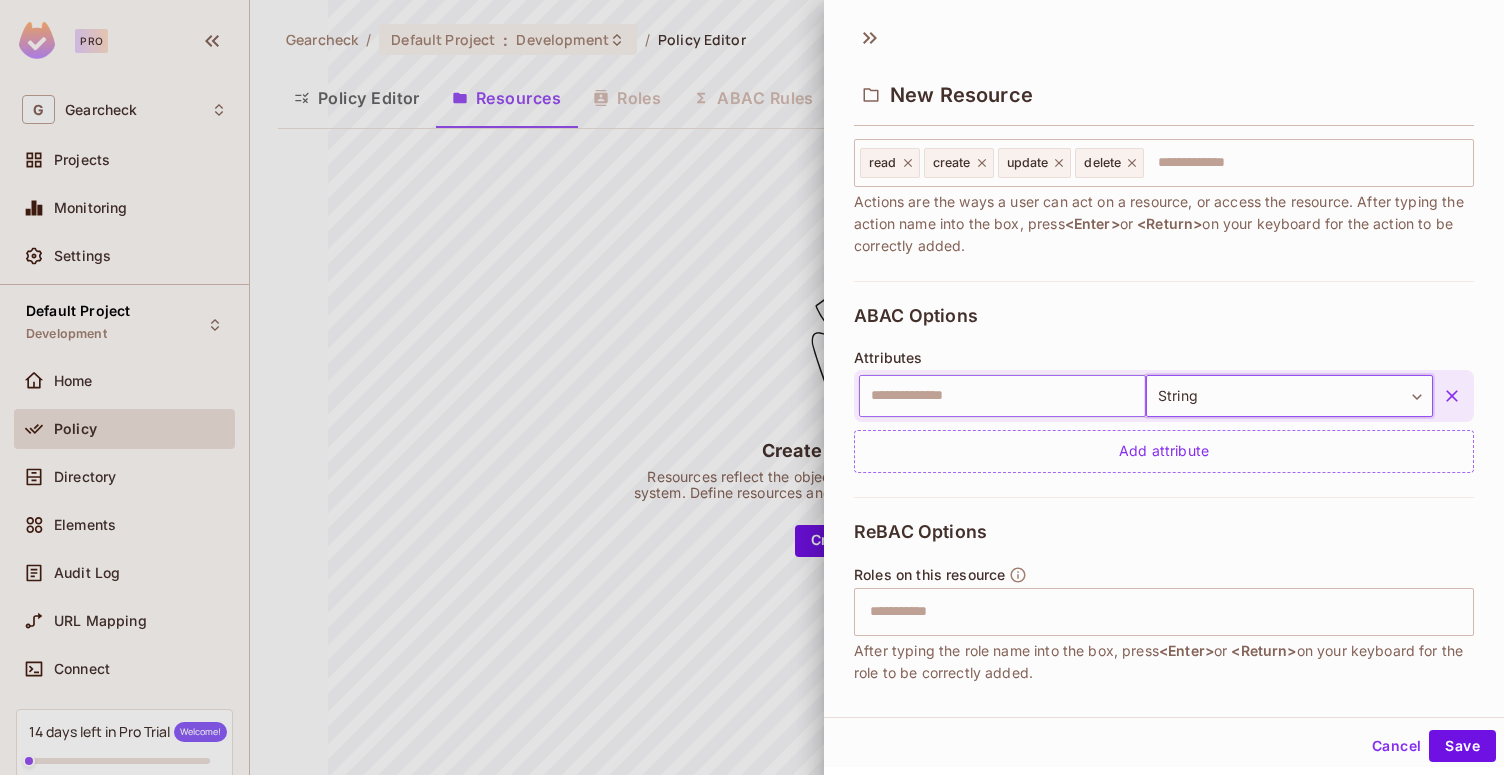 click at bounding box center [1002, 396] 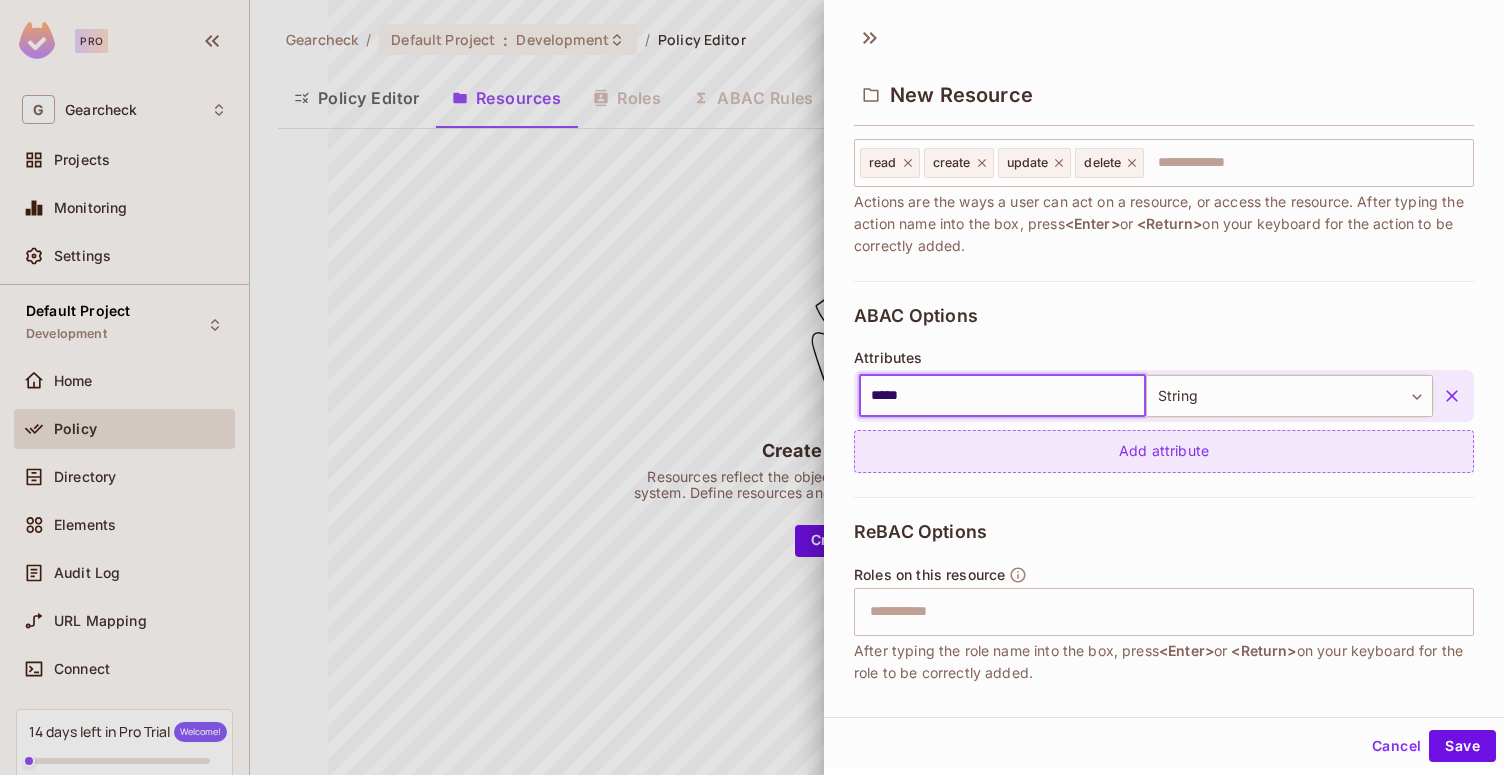 type on "*****" 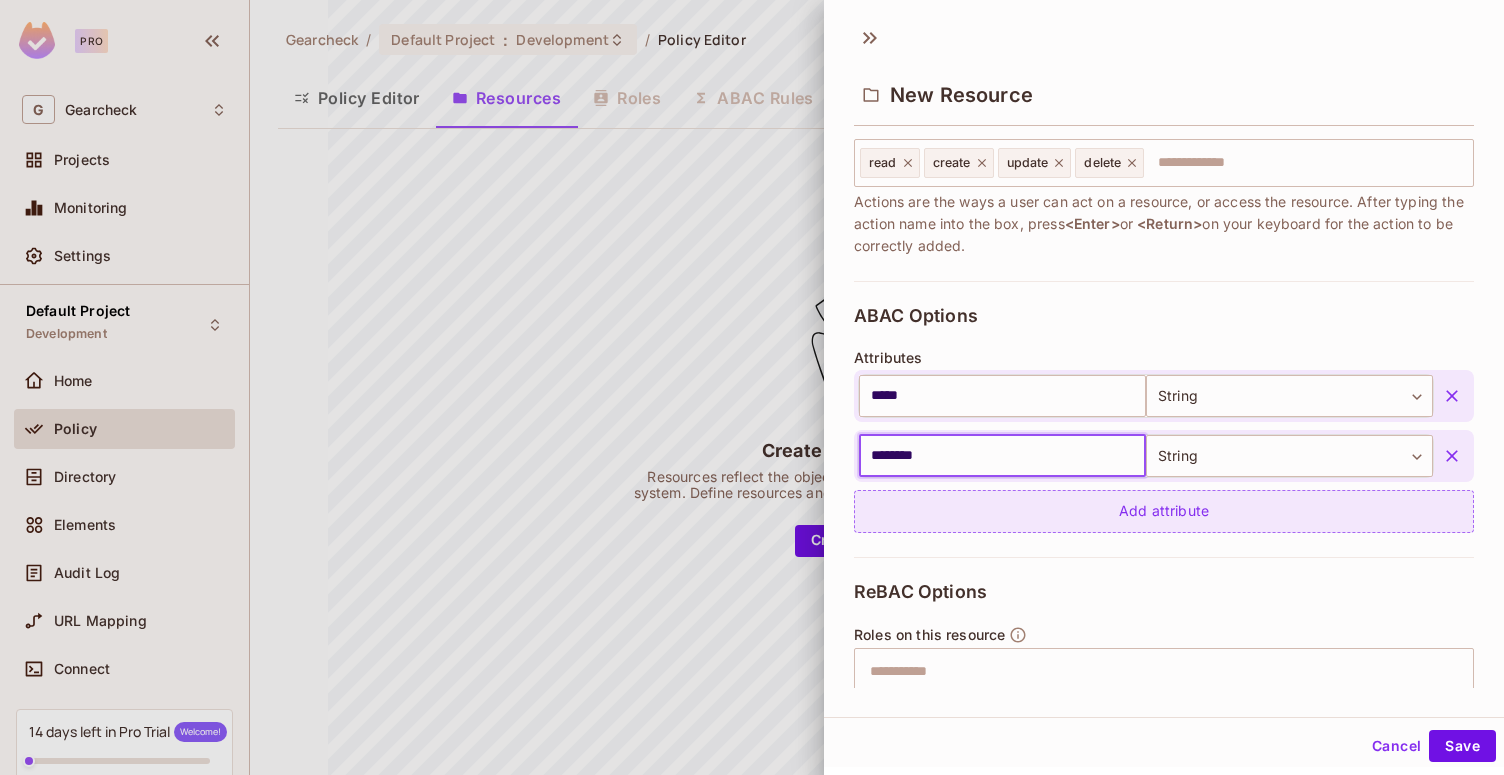 type on "********" 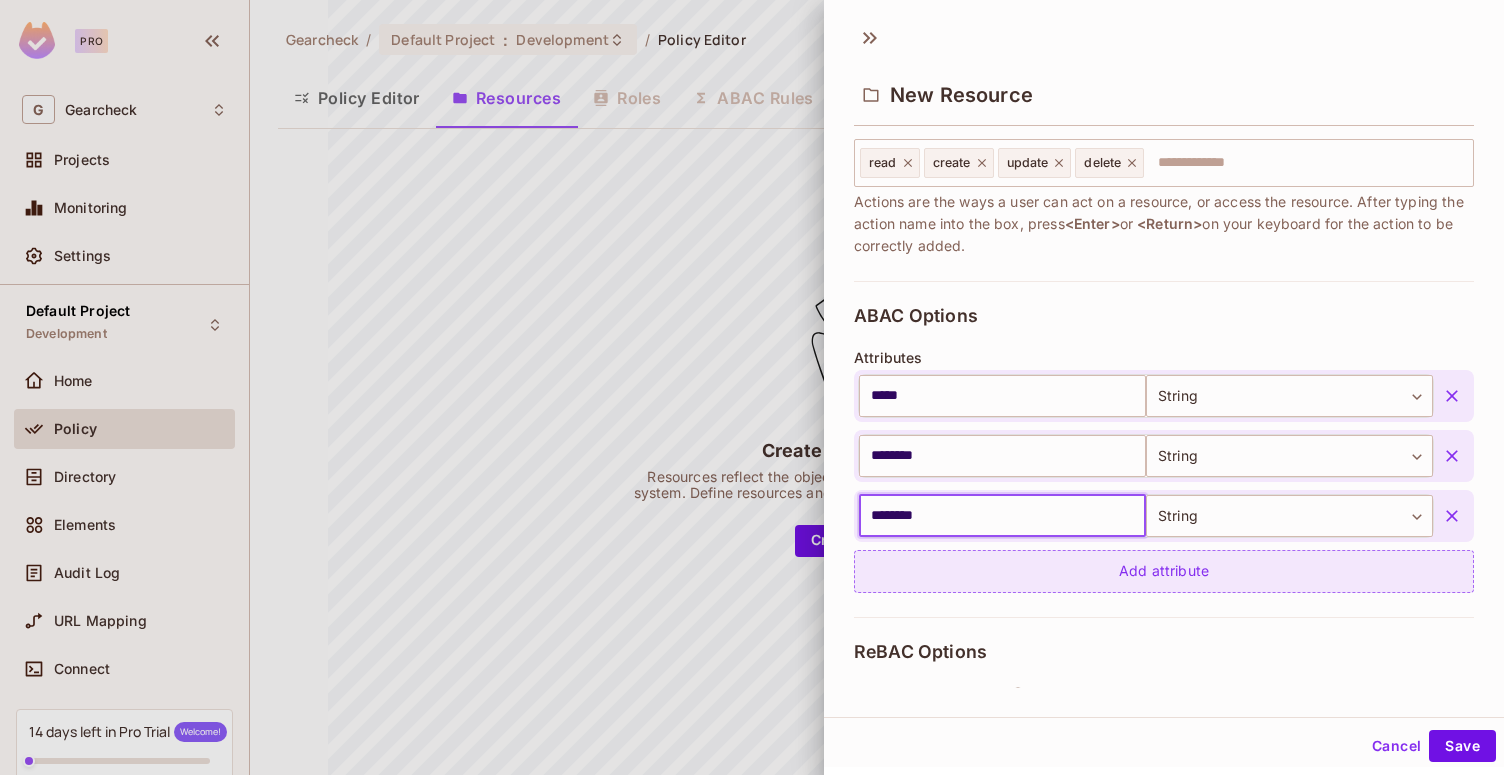 type on "********" 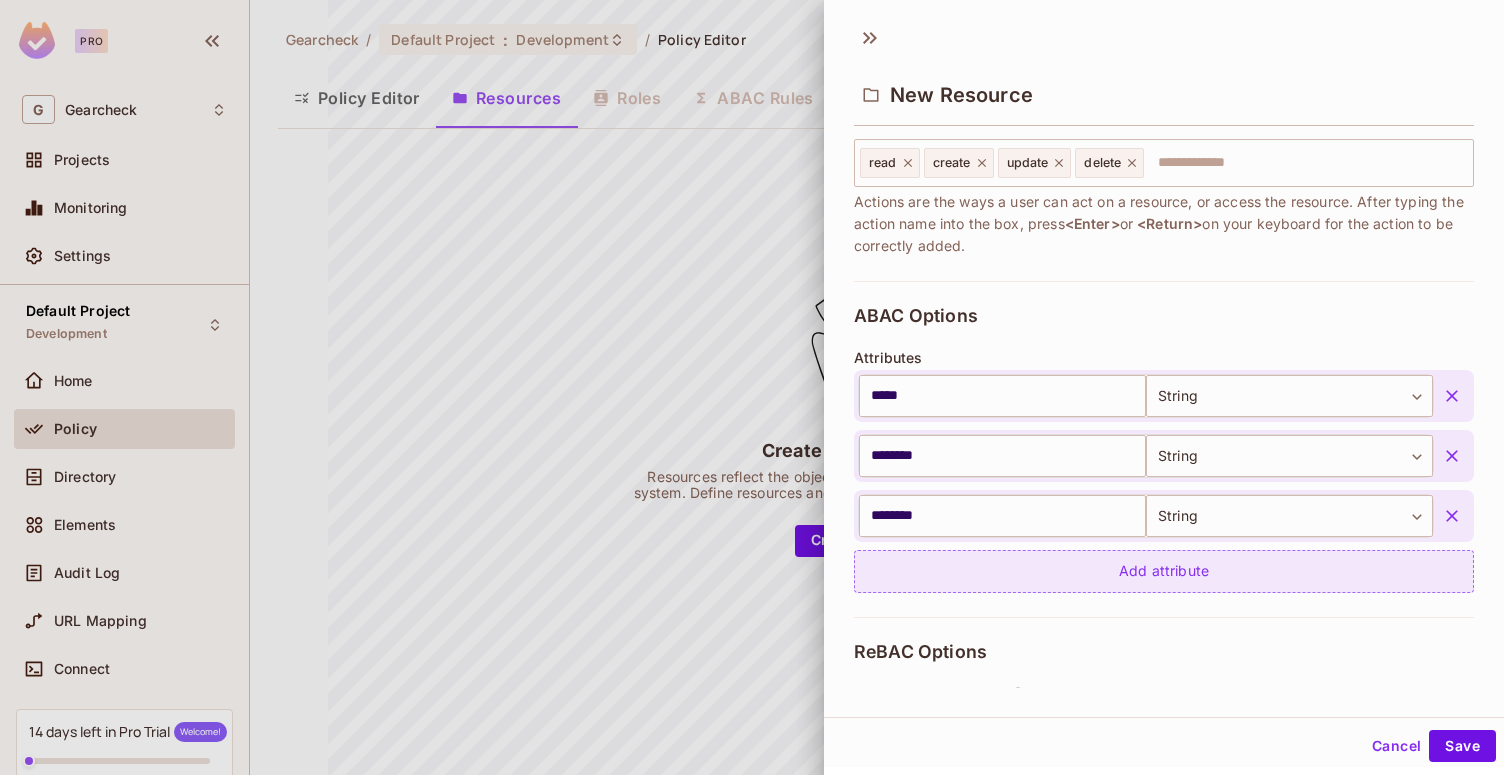 click on "Add attribute" at bounding box center (1164, 571) 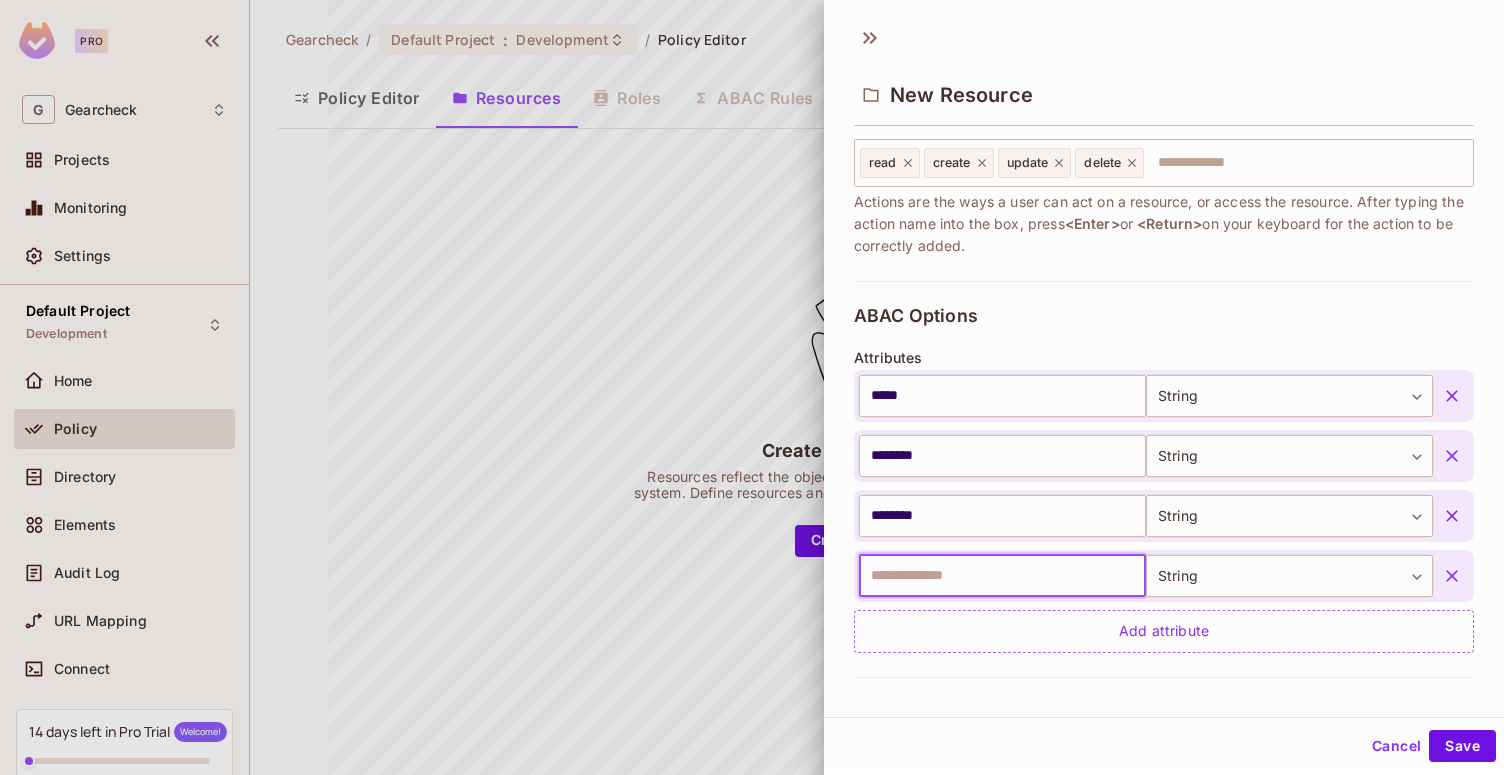 click 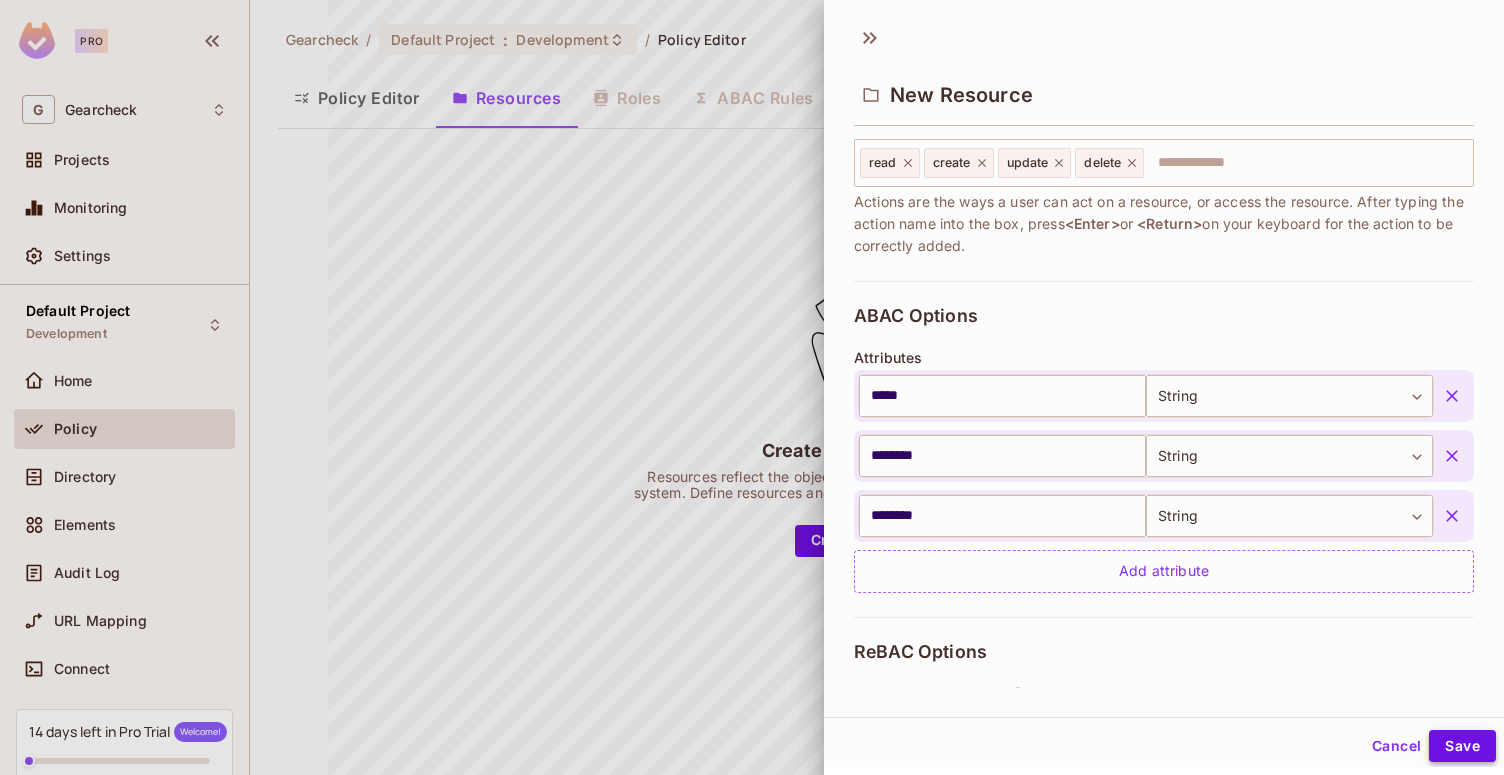 click on "Save" at bounding box center [1462, 746] 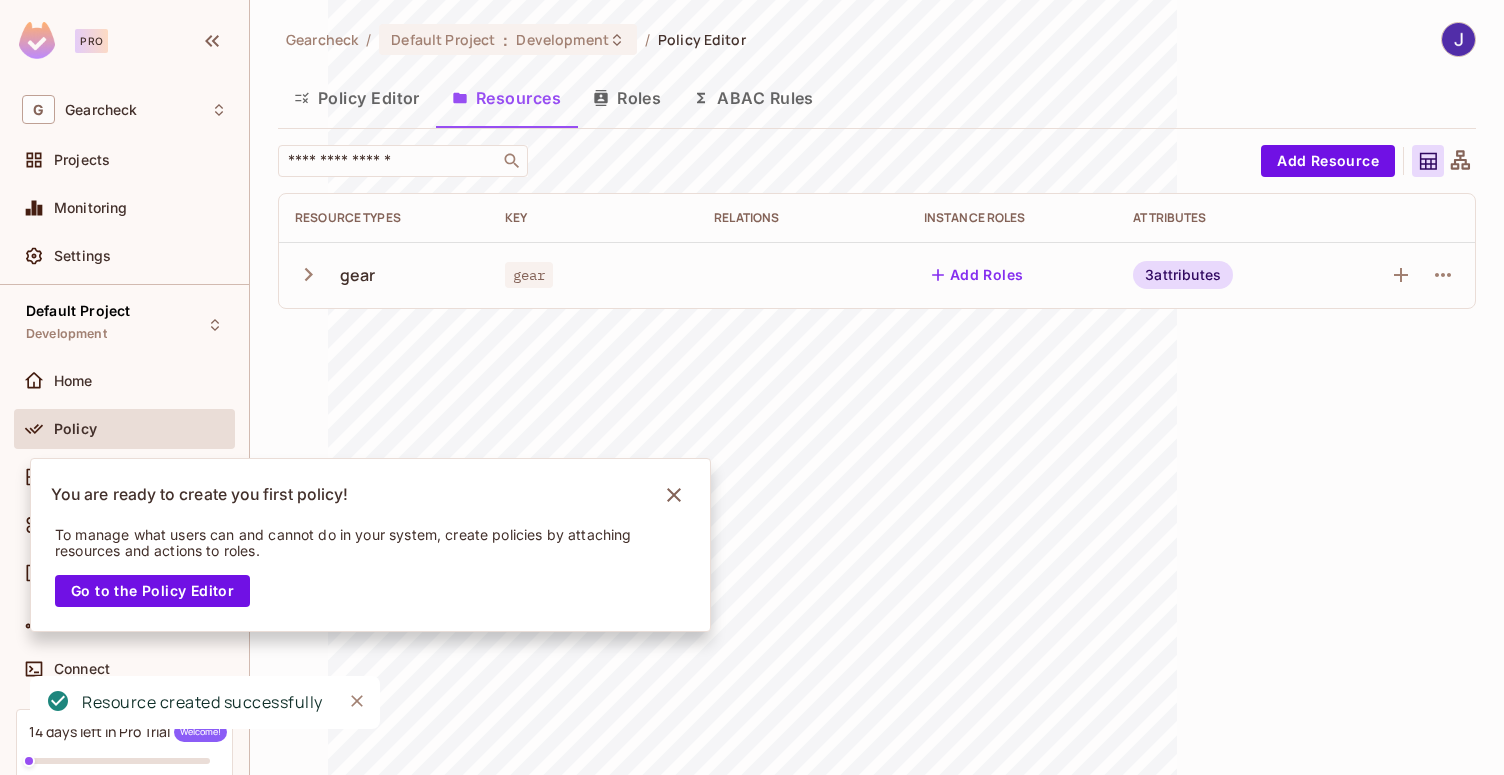 click on "gear" at bounding box center (358, 275) 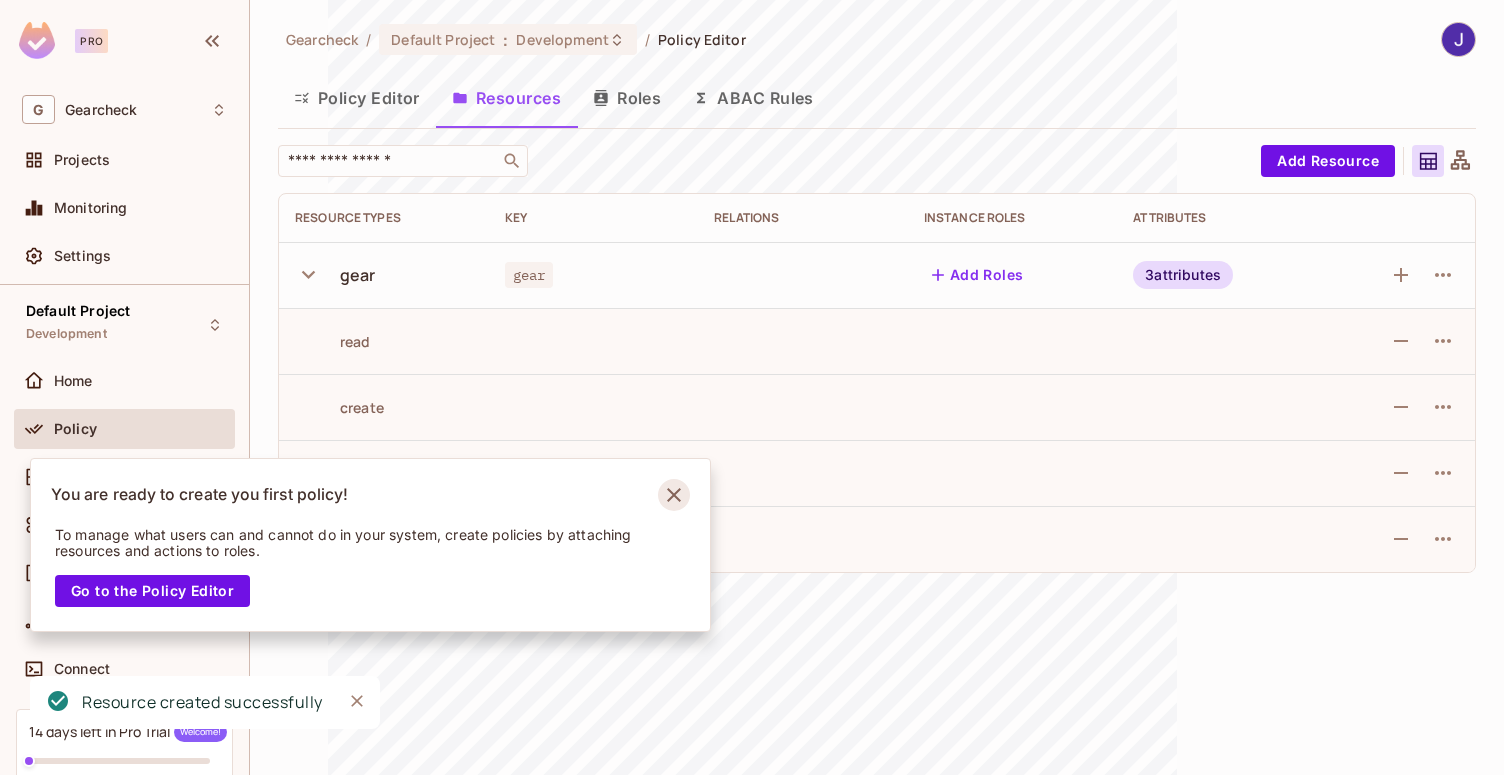 click 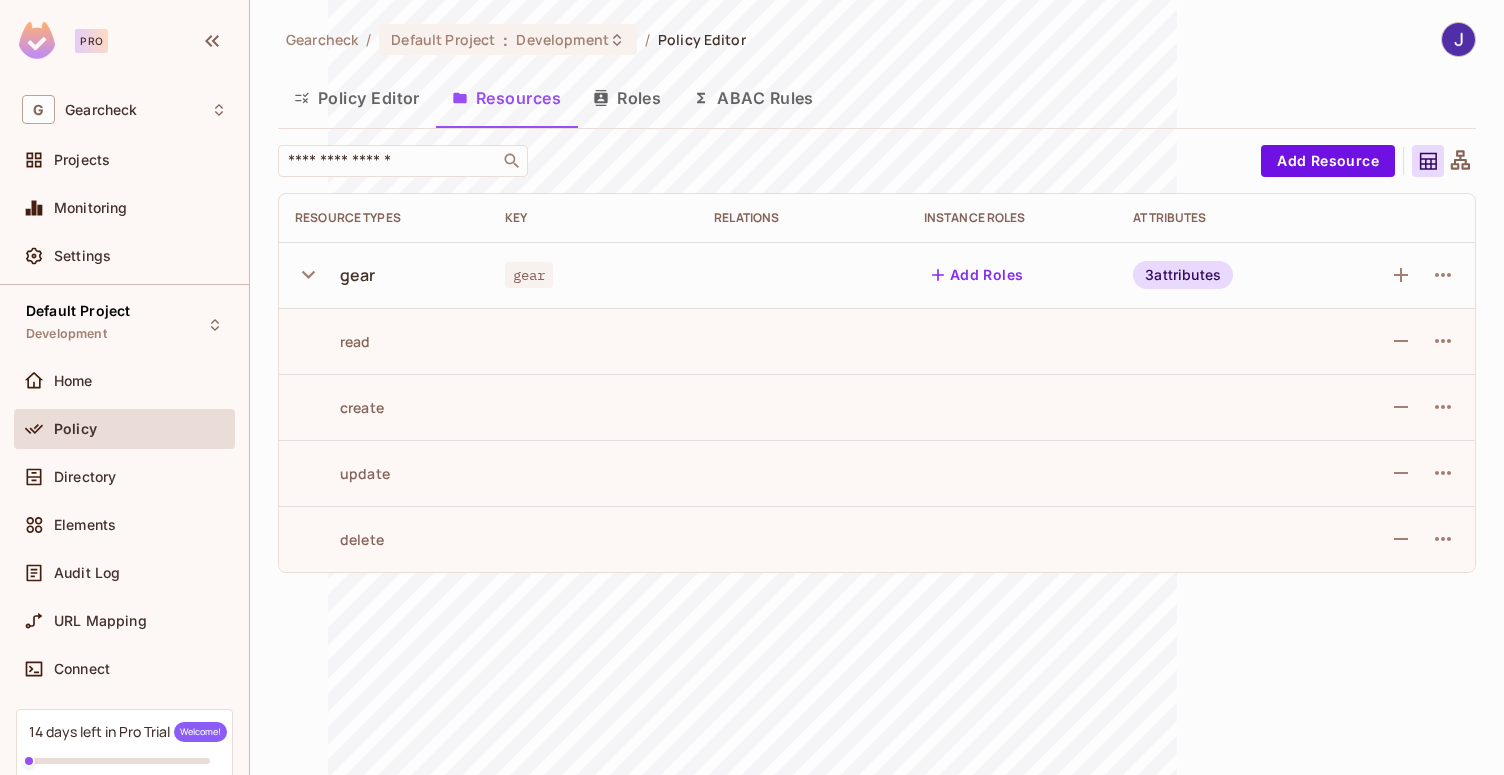 click 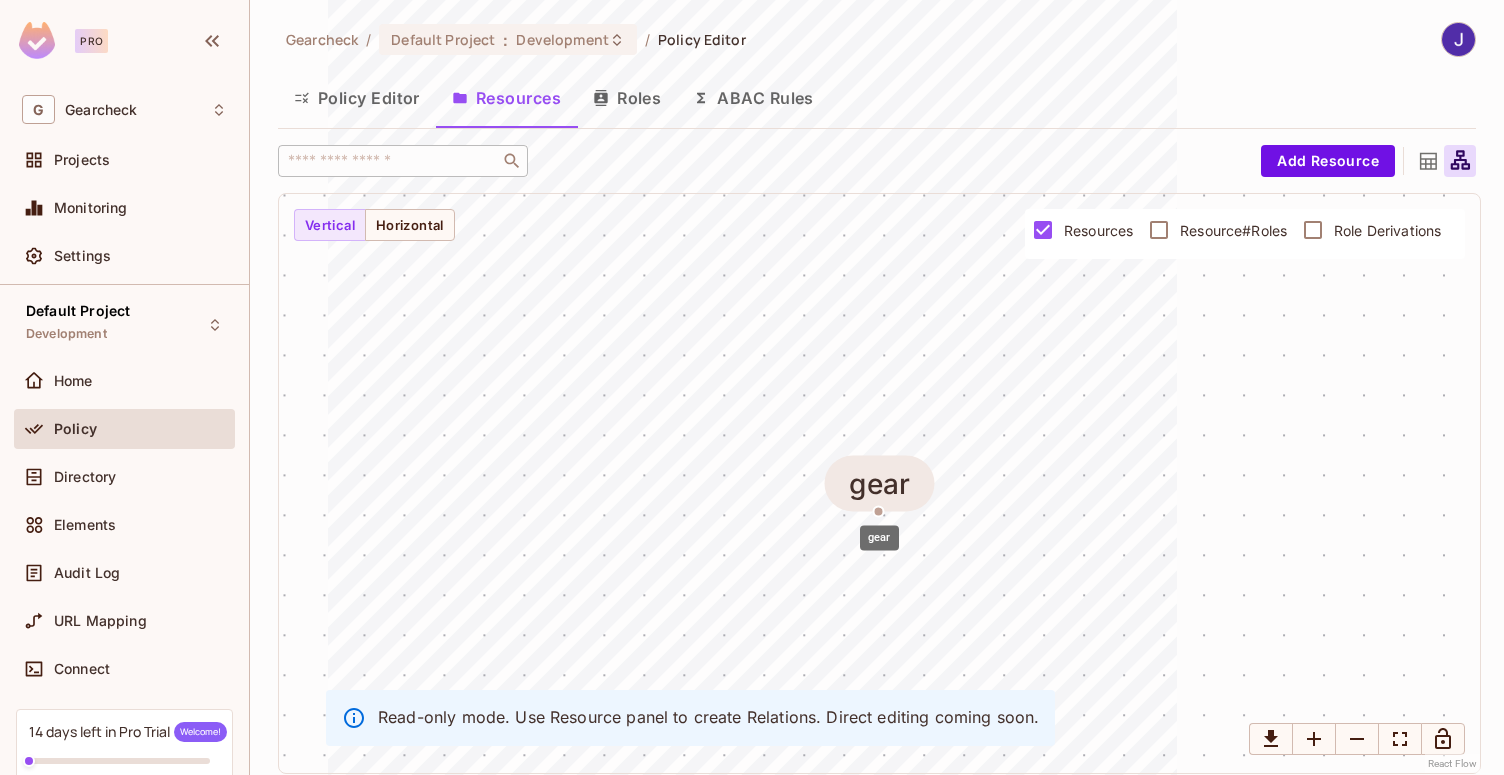 click on "gear" at bounding box center [879, 484] 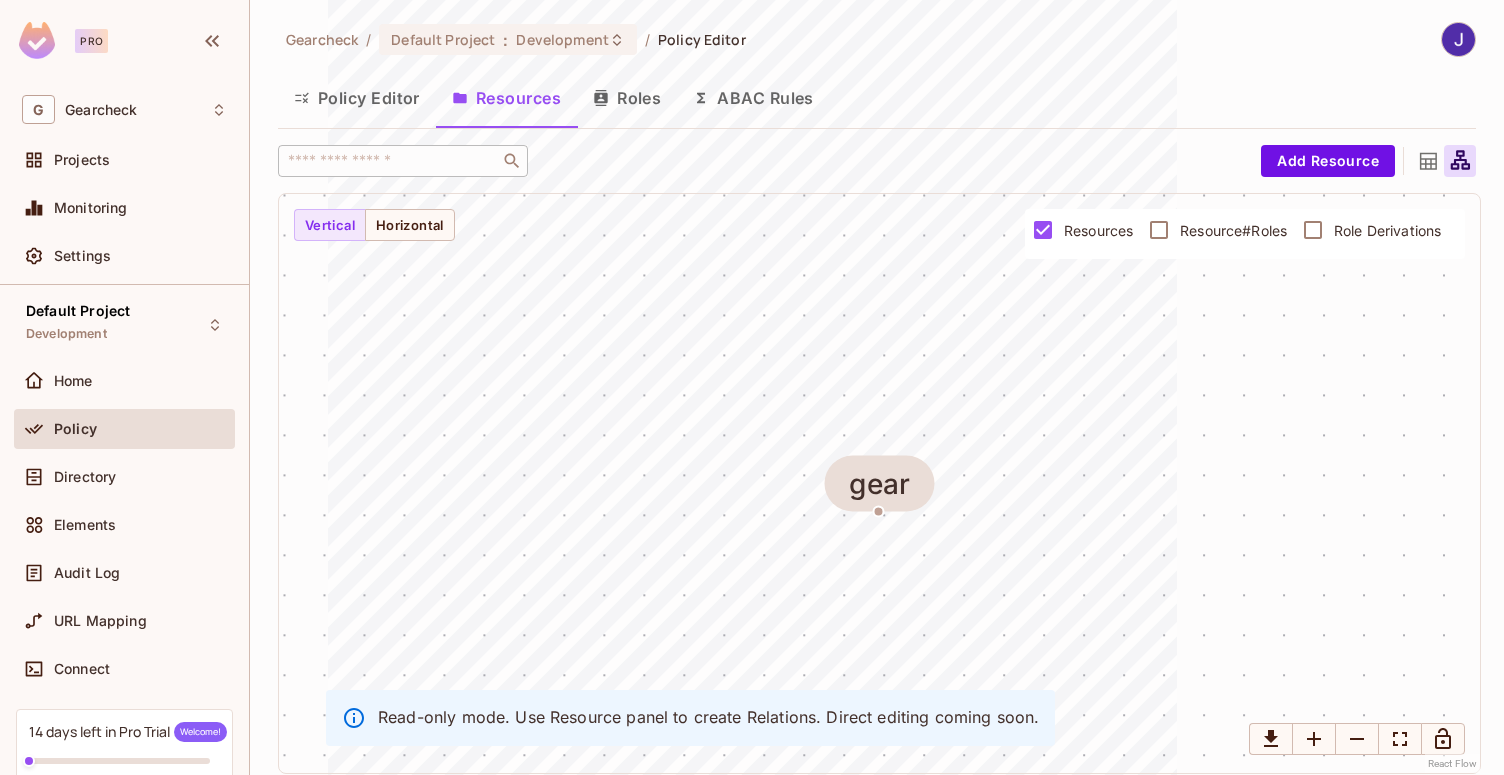 click on "ABAC Rules" at bounding box center (753, 98) 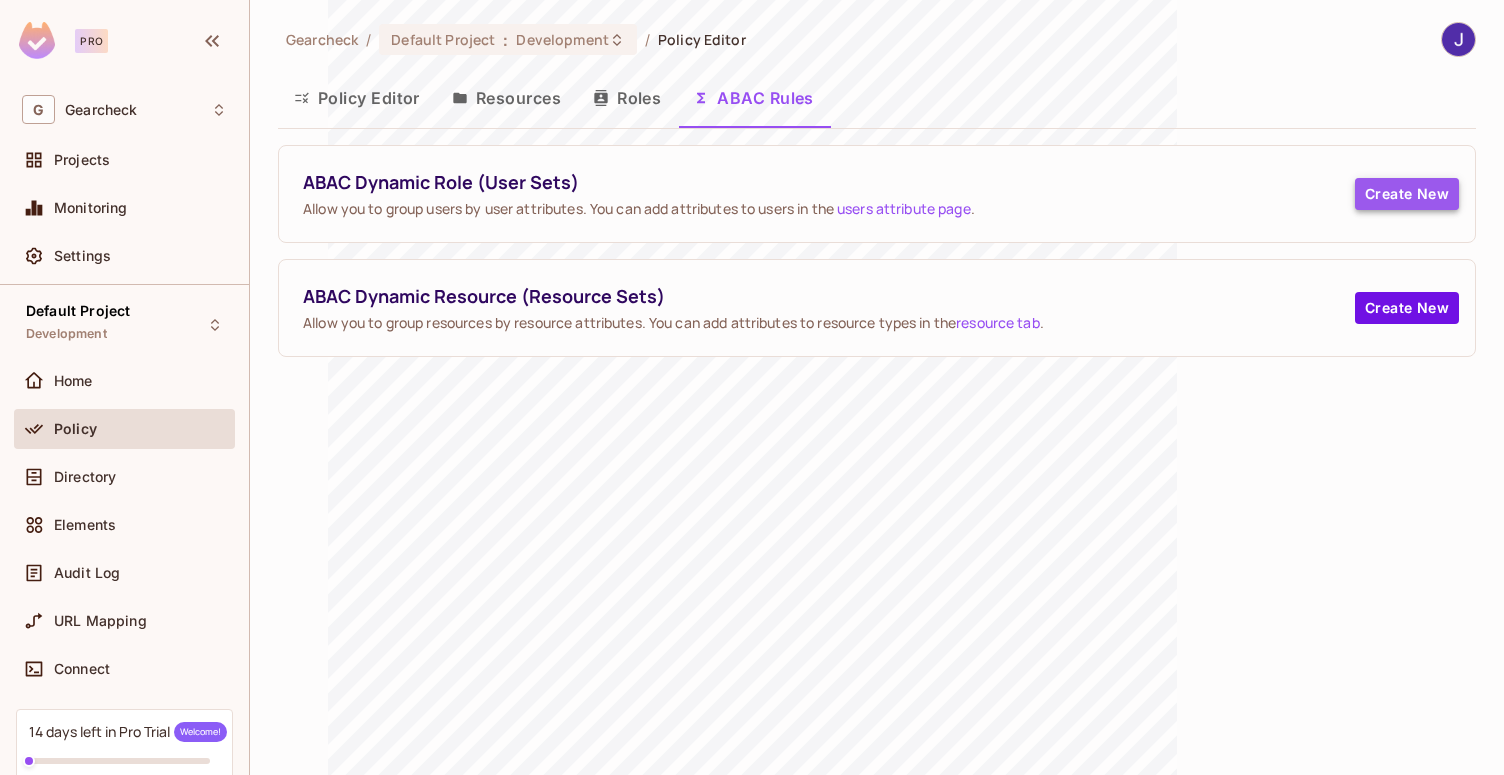 click on "Create New" at bounding box center (1407, 194) 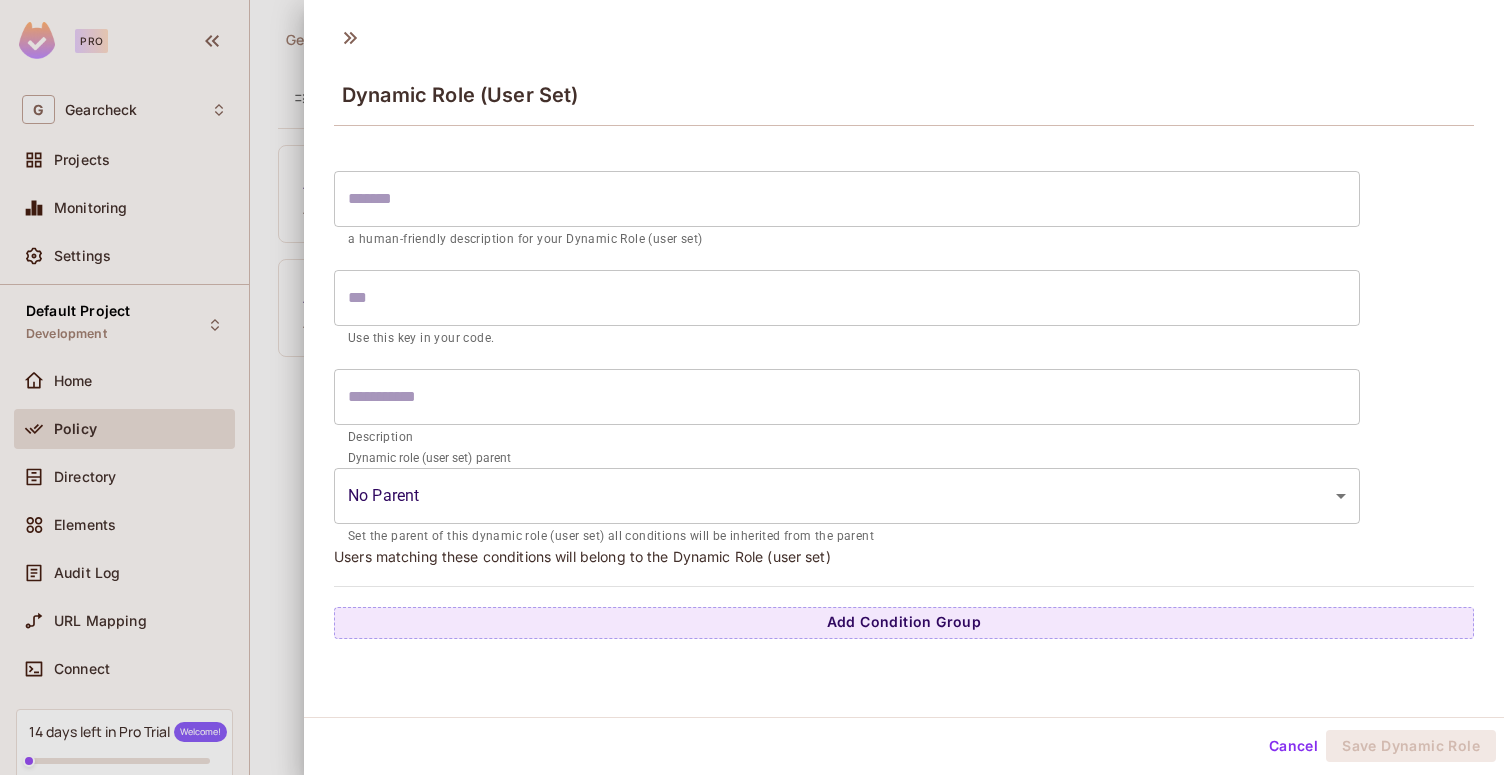 scroll, scrollTop: 3, scrollLeft: 0, axis: vertical 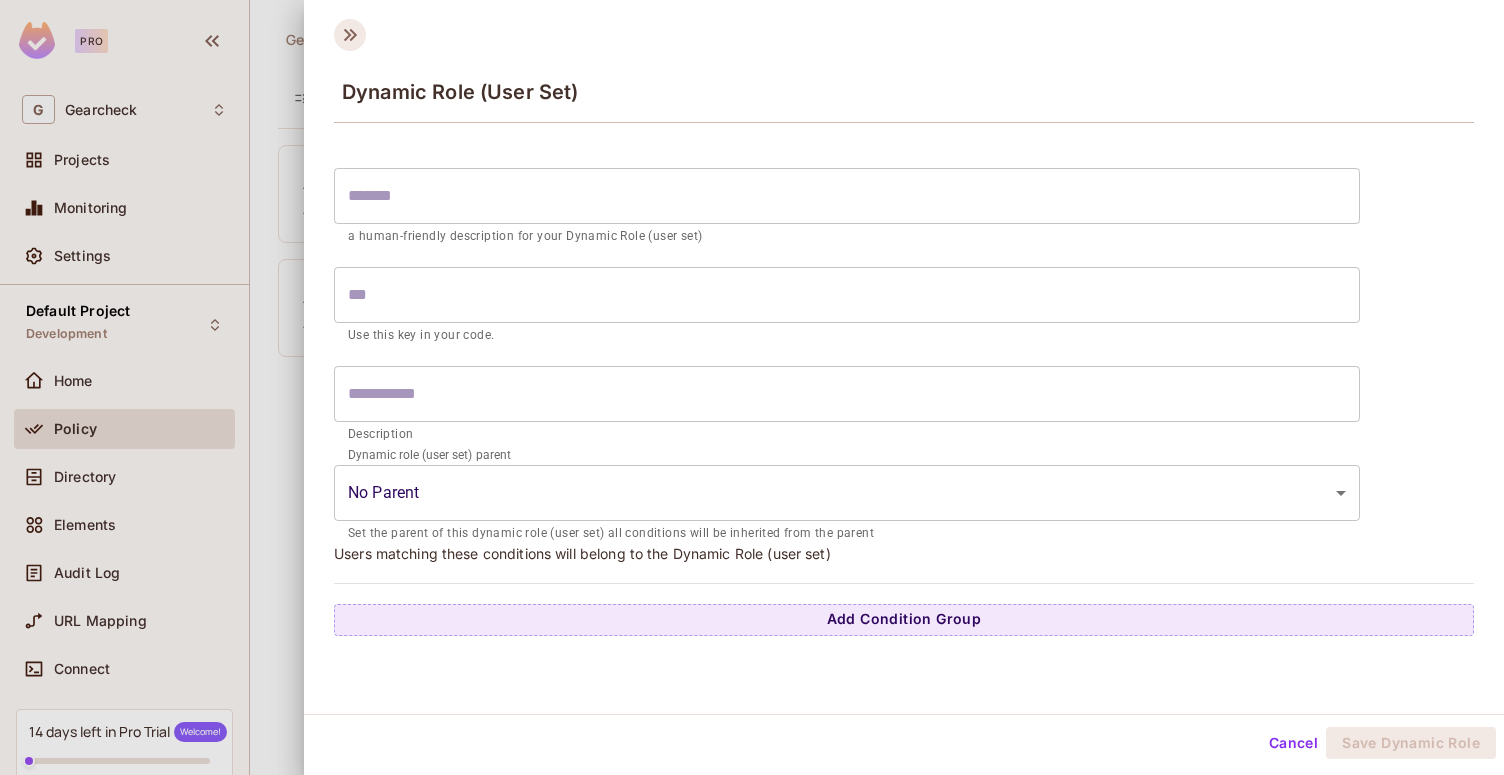 click 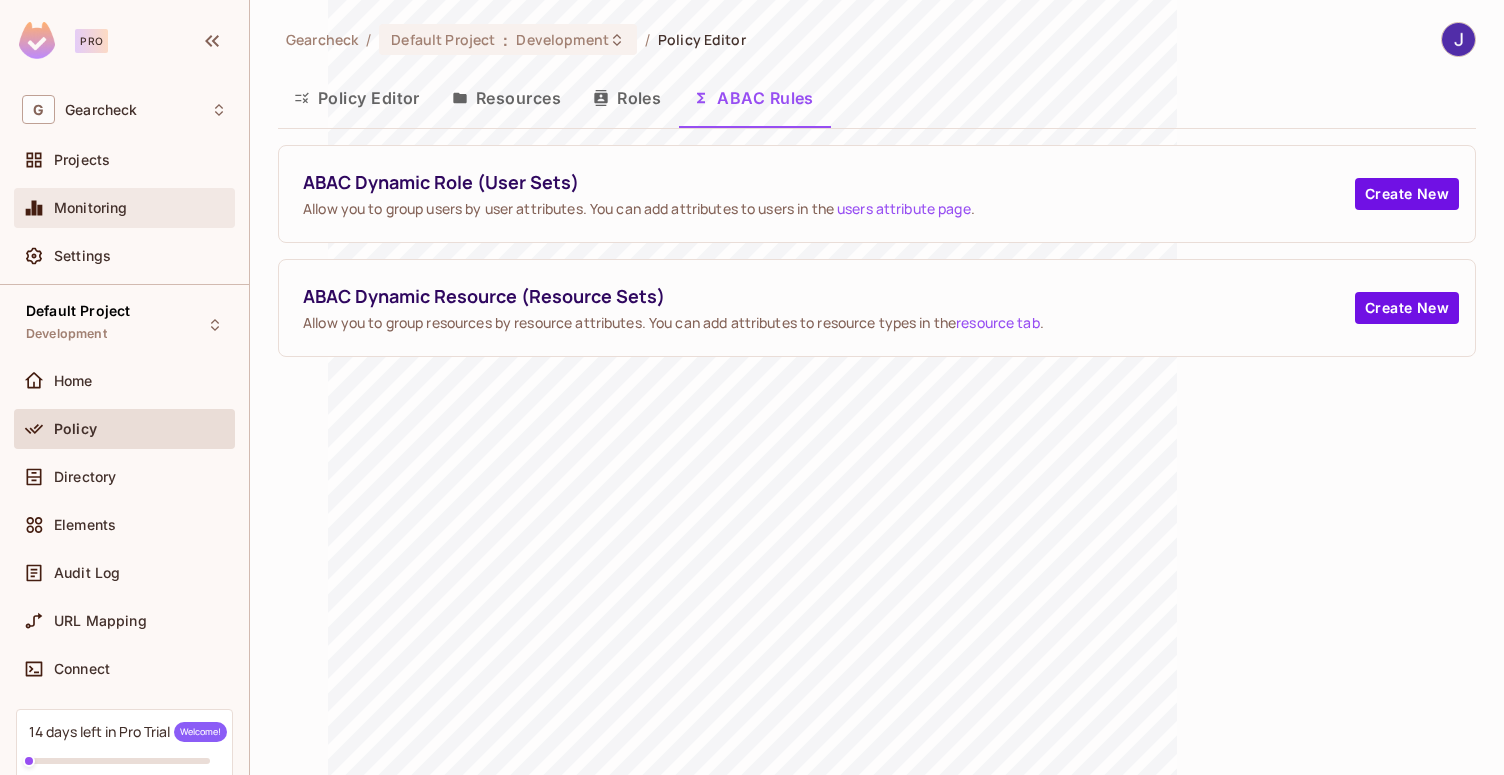 click on "Monitoring" at bounding box center [124, 208] 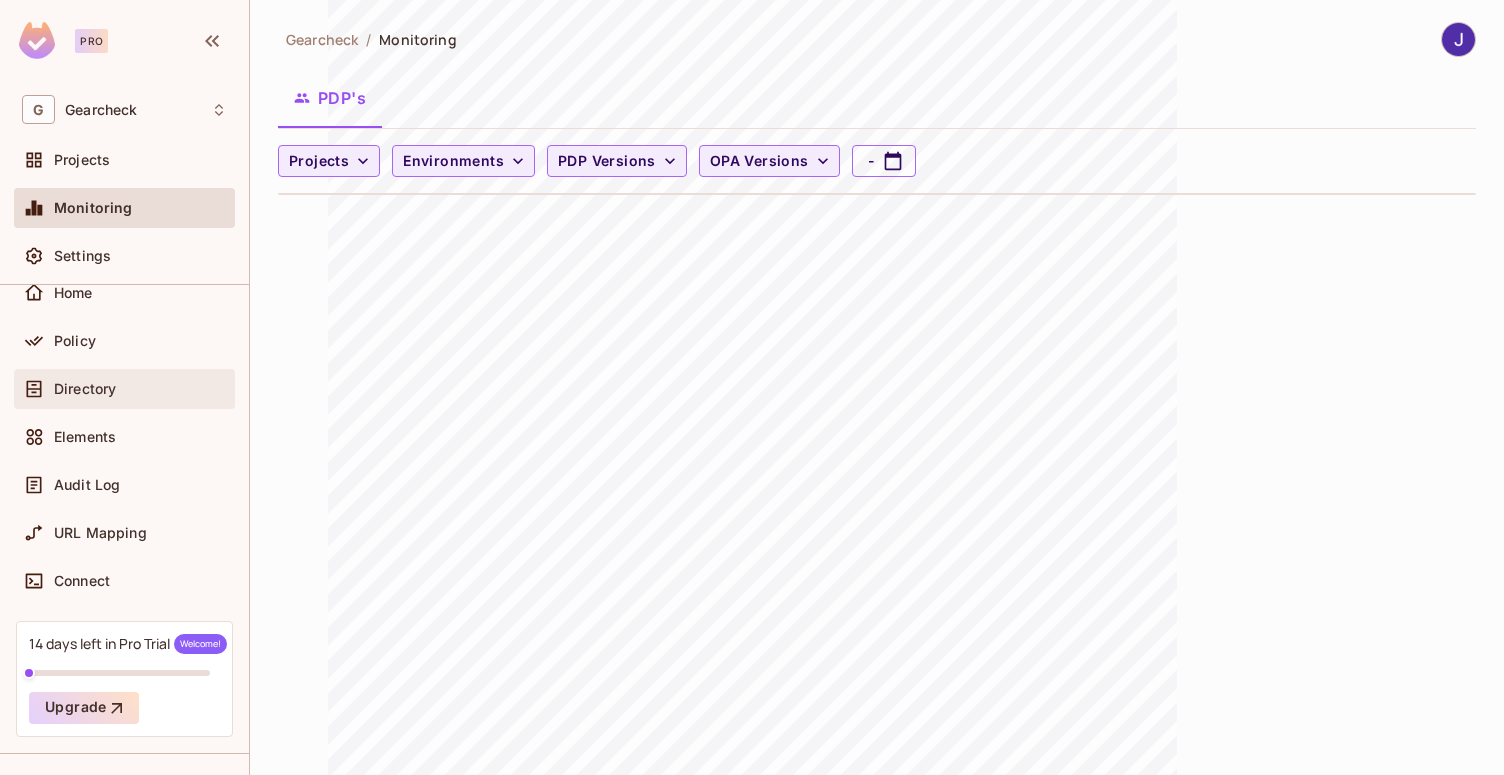 scroll, scrollTop: 130, scrollLeft: 0, axis: vertical 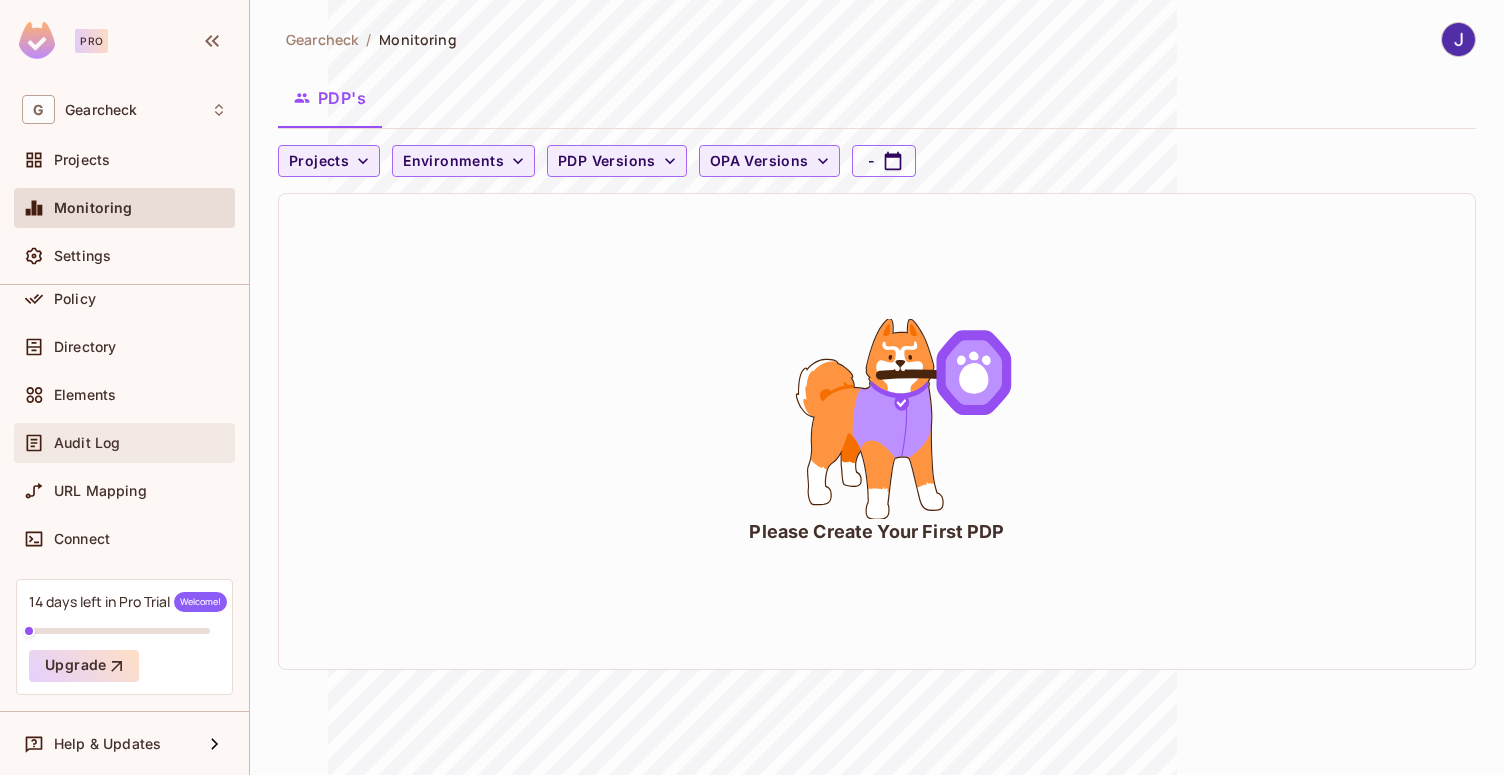 click on "Audit Log" at bounding box center (140, 443) 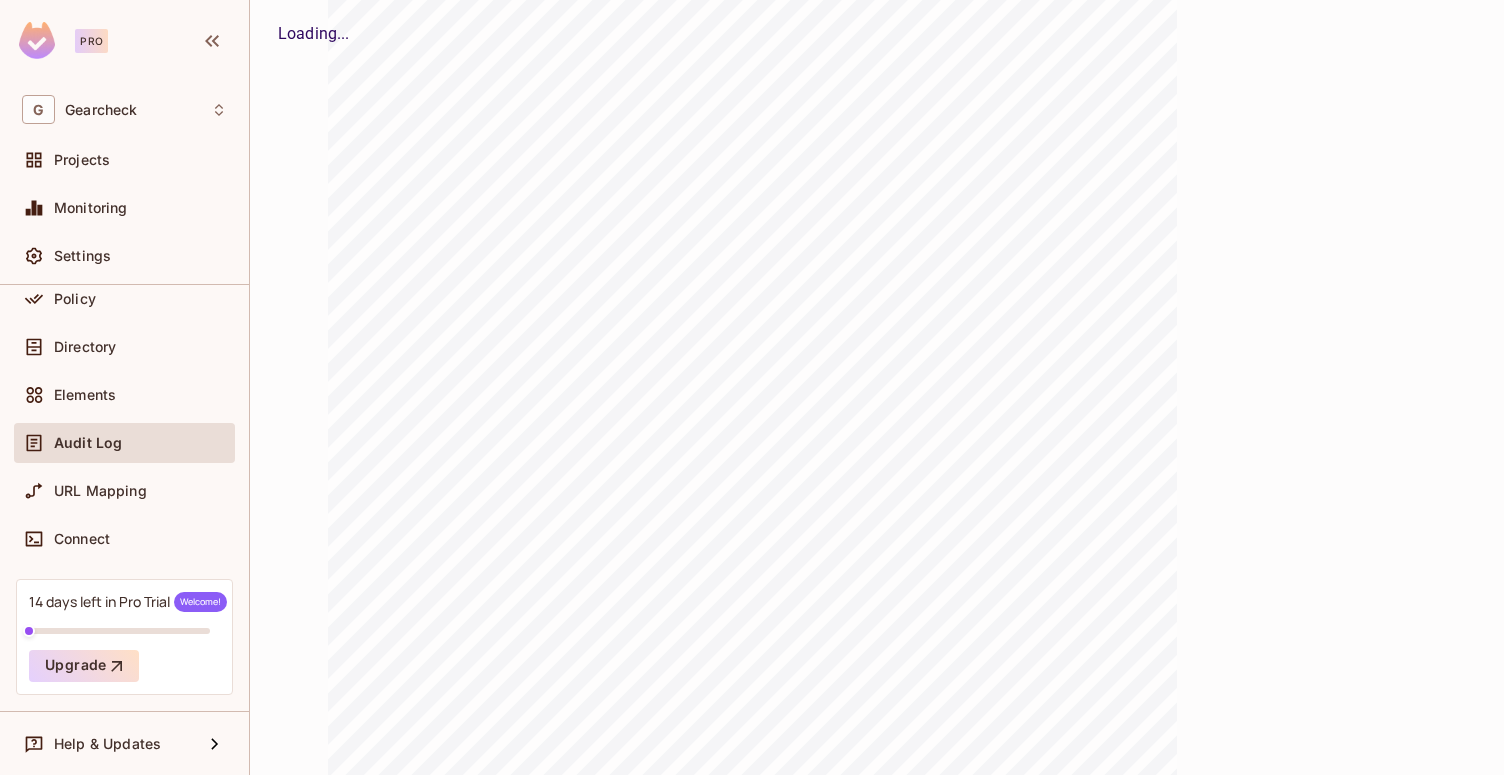 click on "14 days left in Pro Trial Welcome! Upgrade" at bounding box center (124, 637) 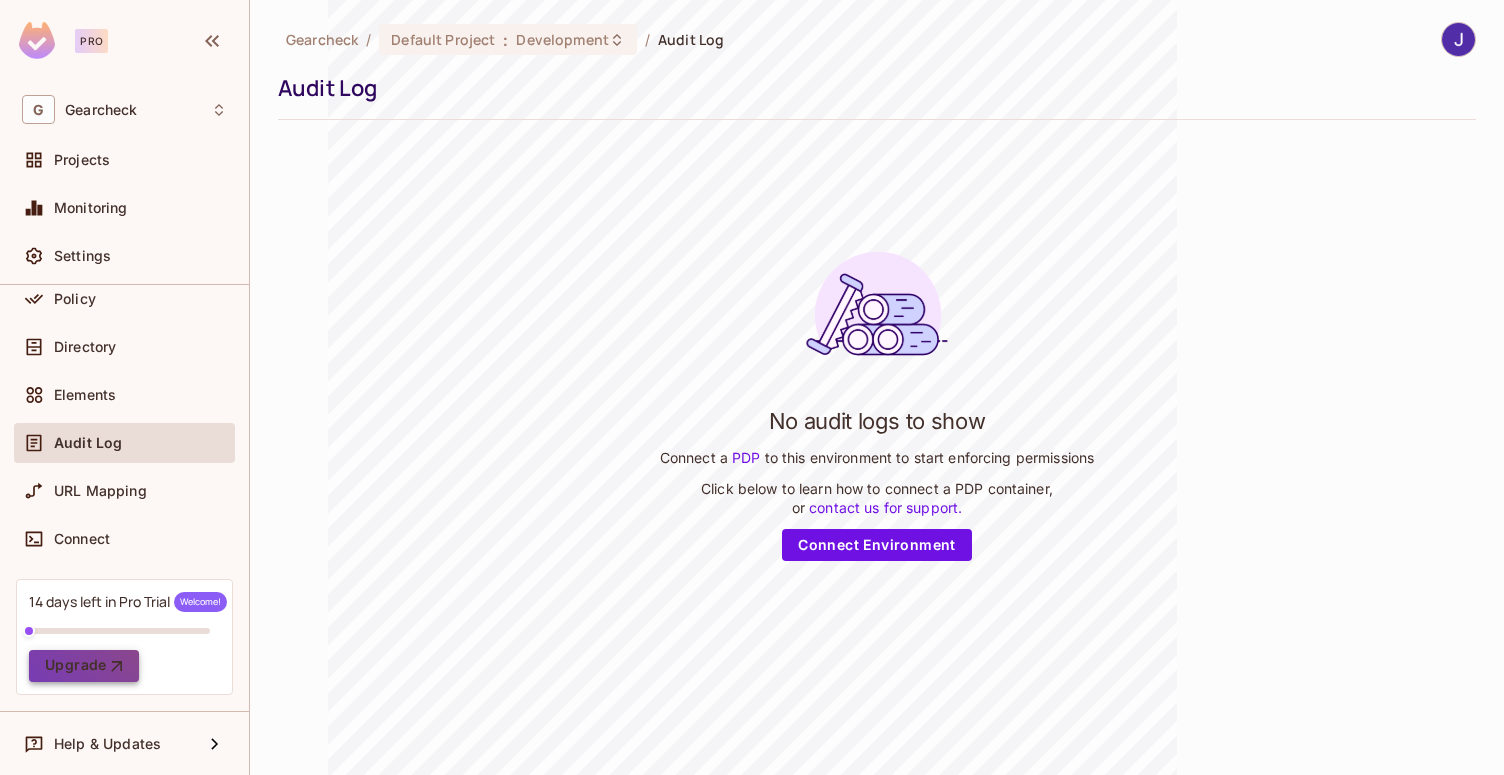 click on "Upgrade" at bounding box center [84, 666] 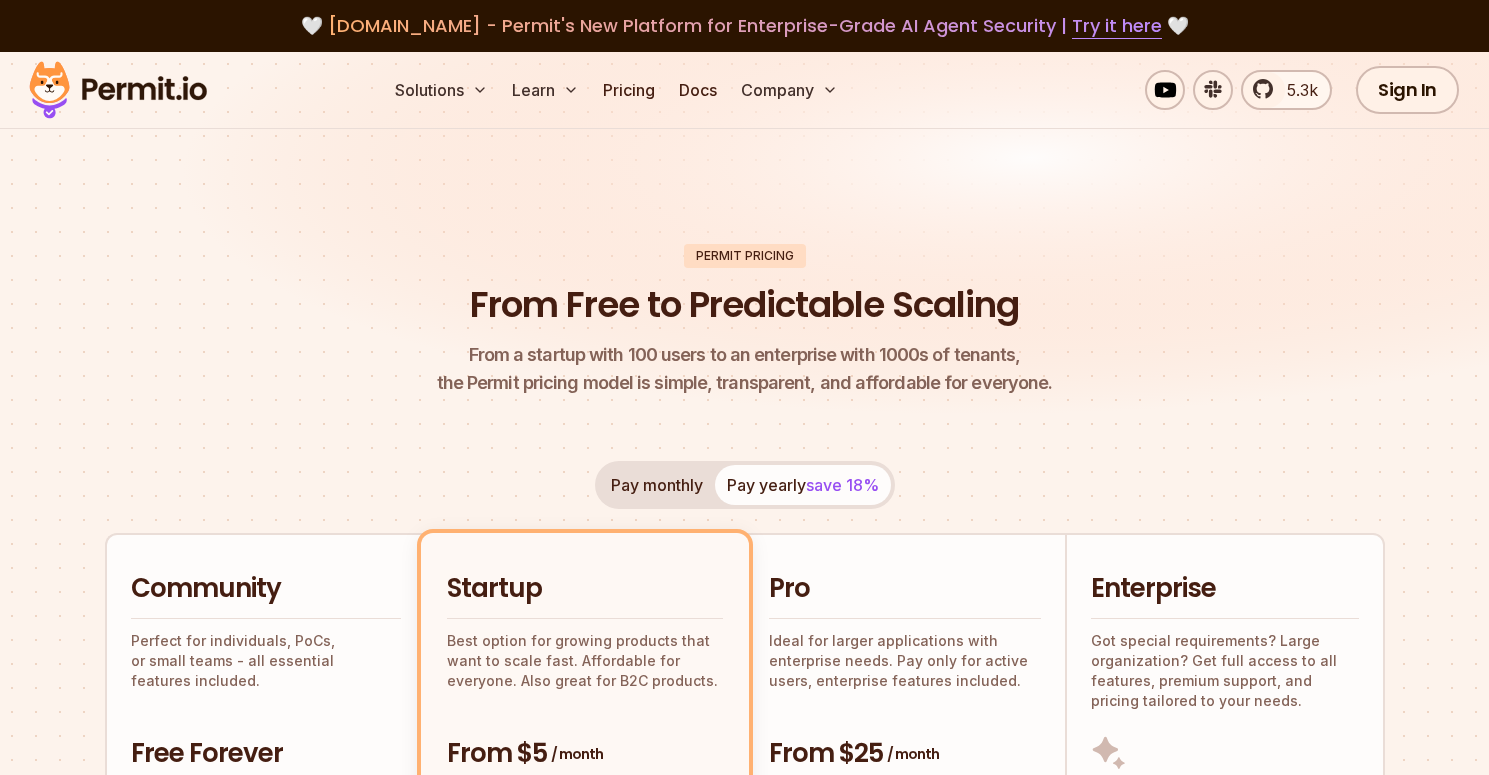 scroll, scrollTop: 0, scrollLeft: 0, axis: both 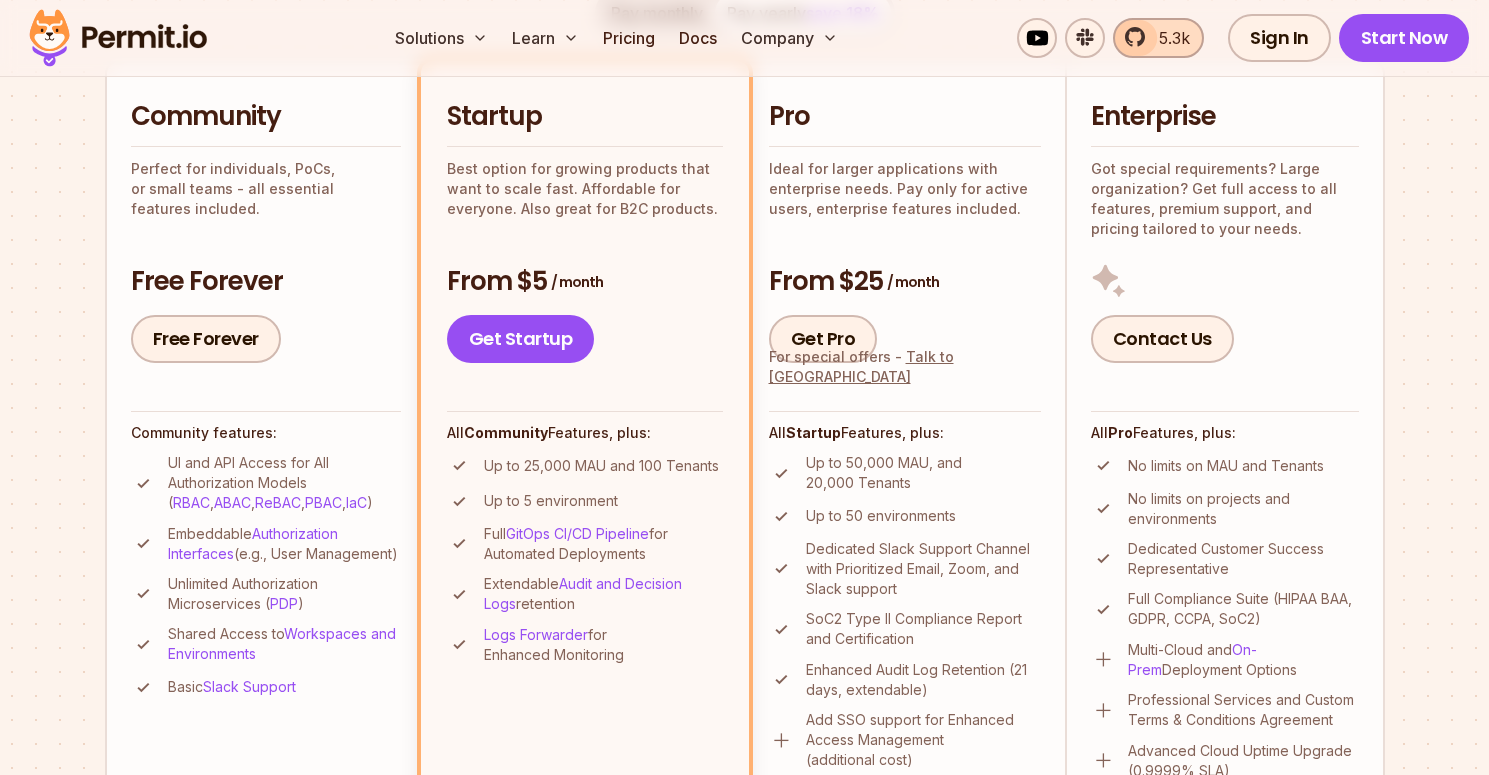 click on "5.3k" at bounding box center [1158, 38] 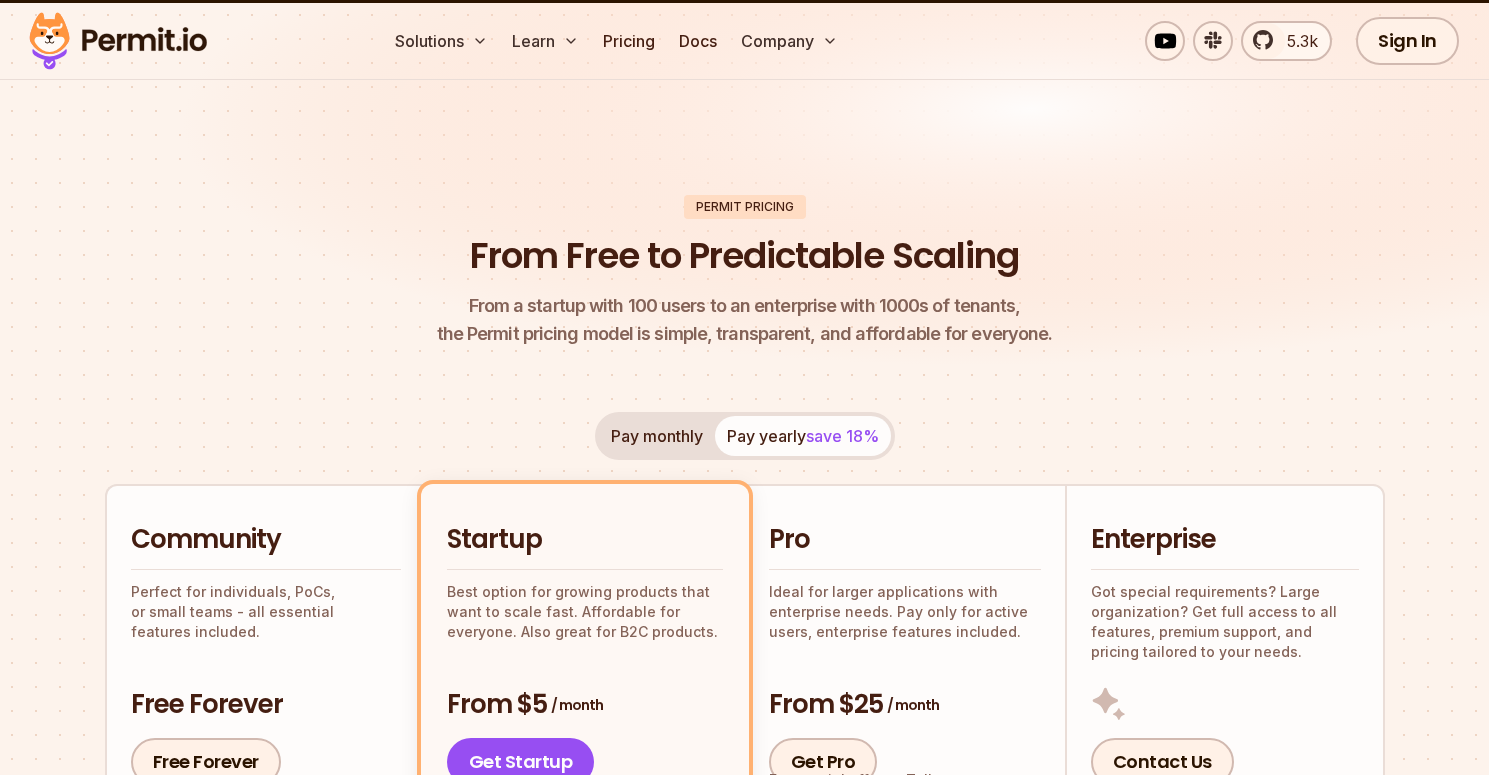 scroll, scrollTop: 0, scrollLeft: 0, axis: both 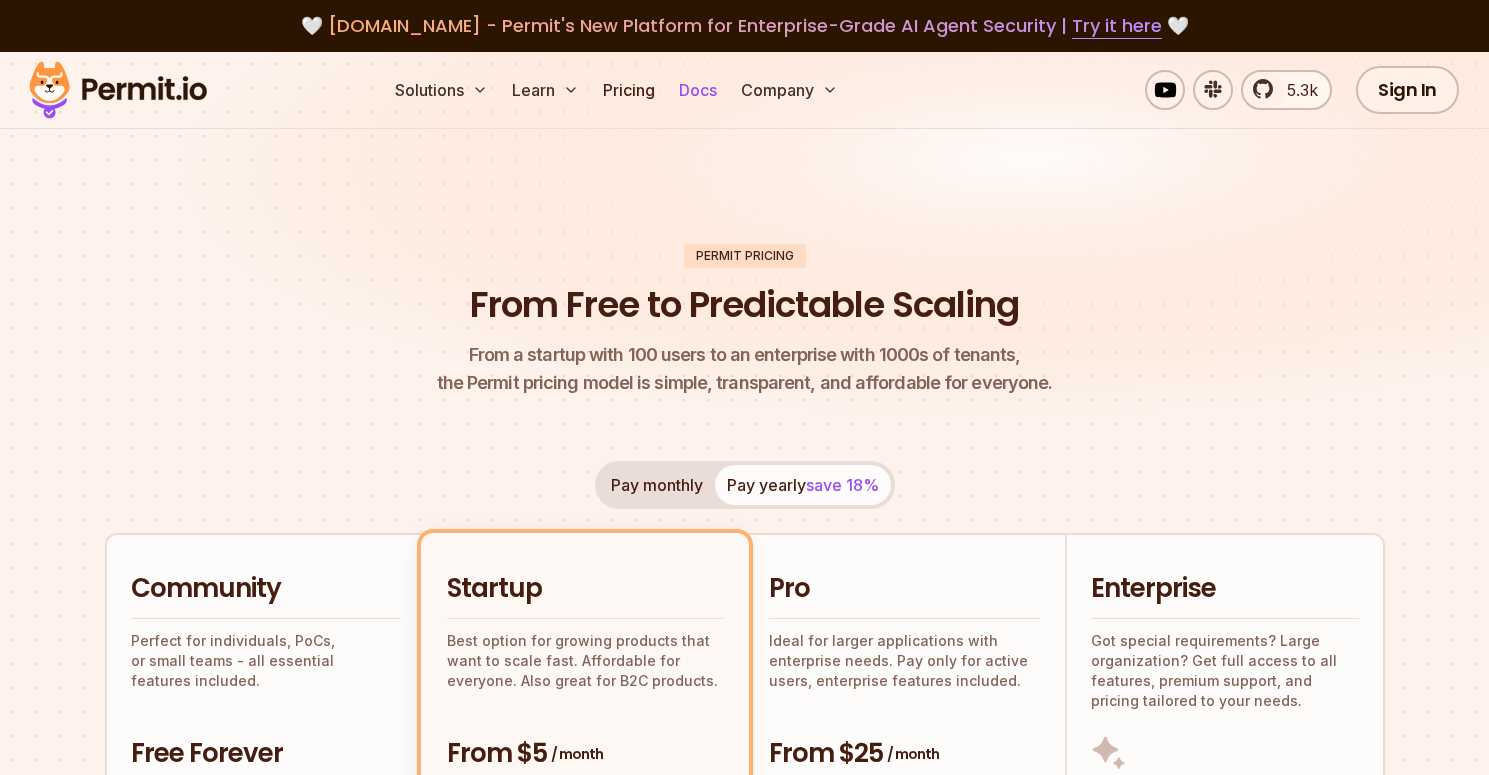 click on "Docs" at bounding box center (698, 90) 